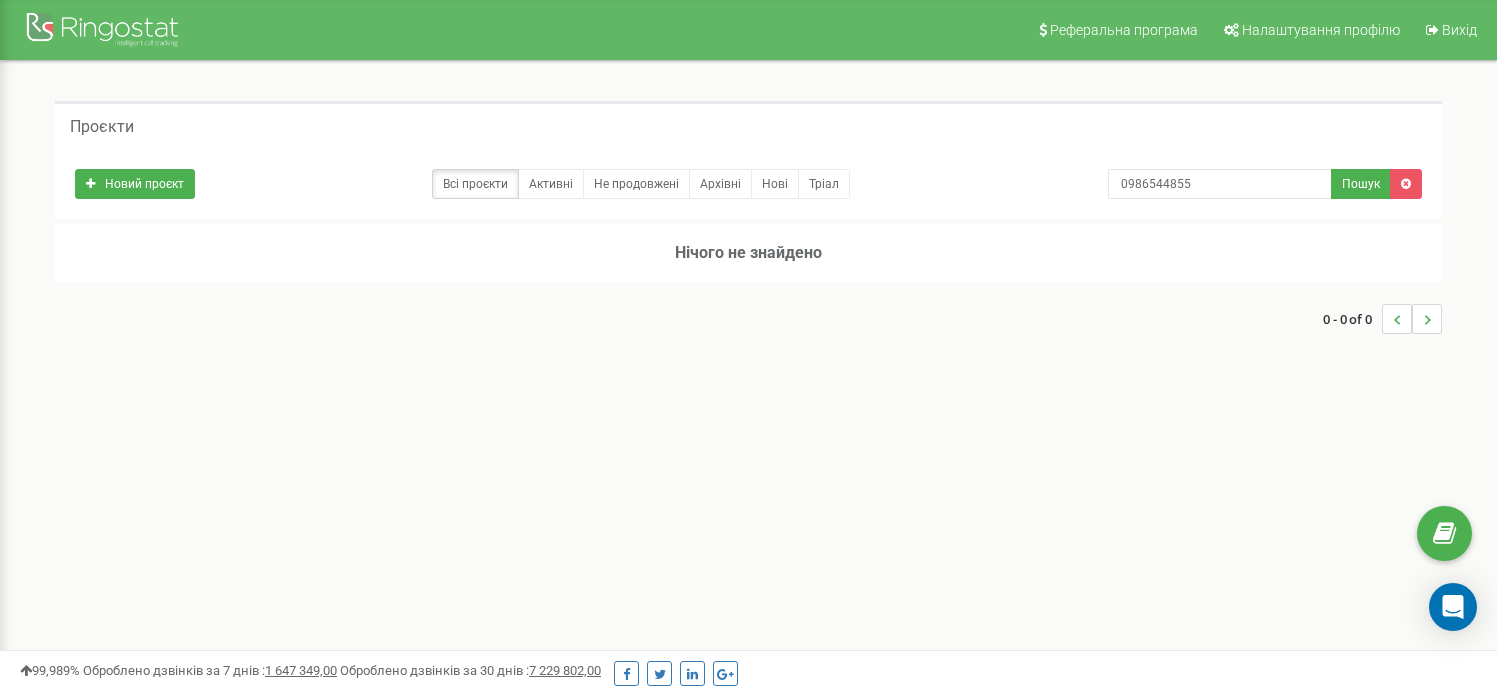 scroll, scrollTop: 0, scrollLeft: 0, axis: both 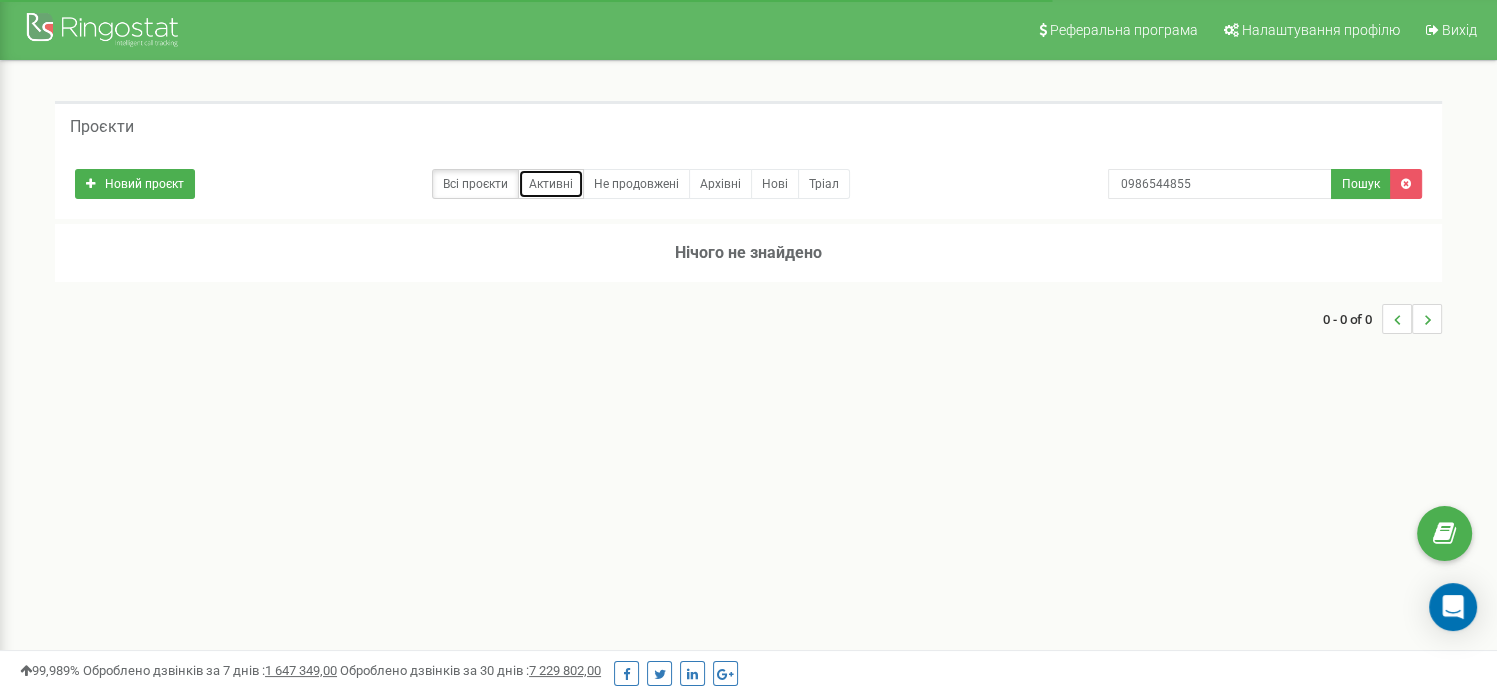 click on "Активні" at bounding box center (551, 184) 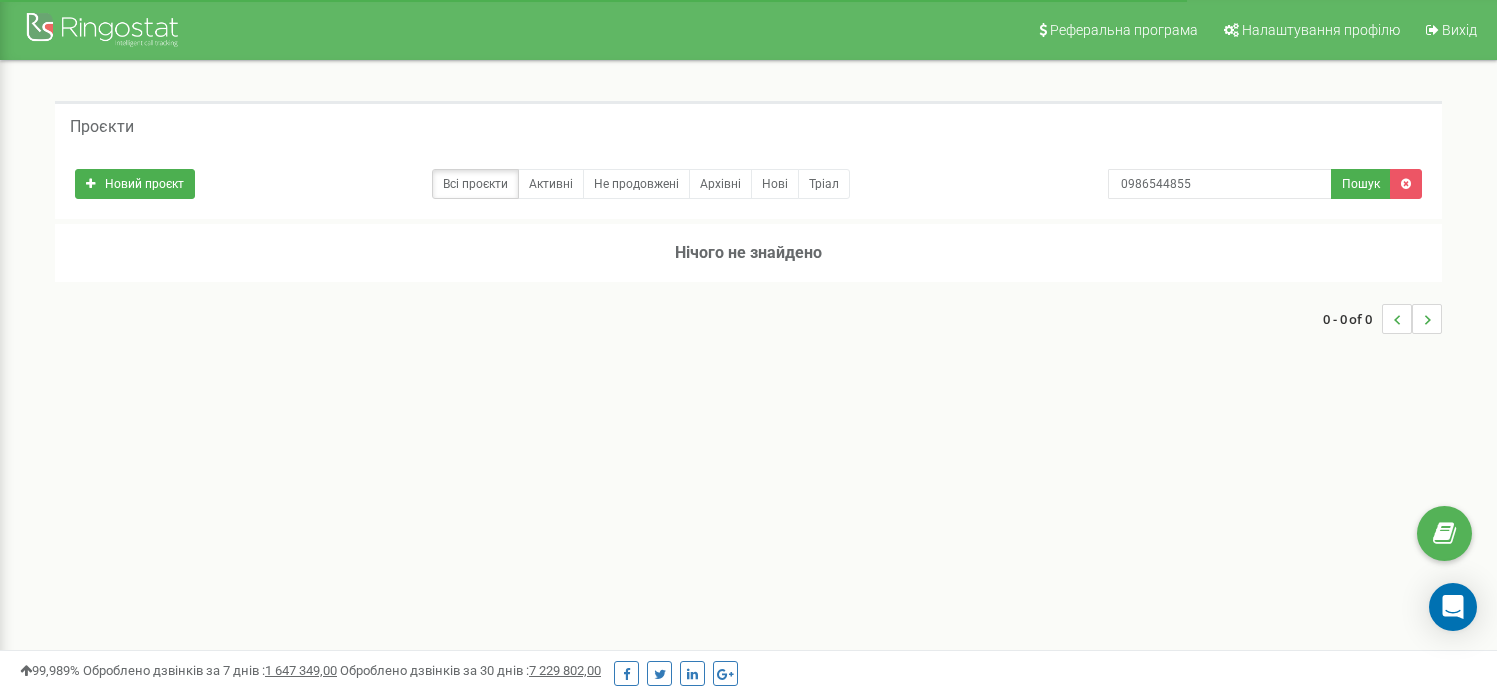 scroll, scrollTop: 0, scrollLeft: 0, axis: both 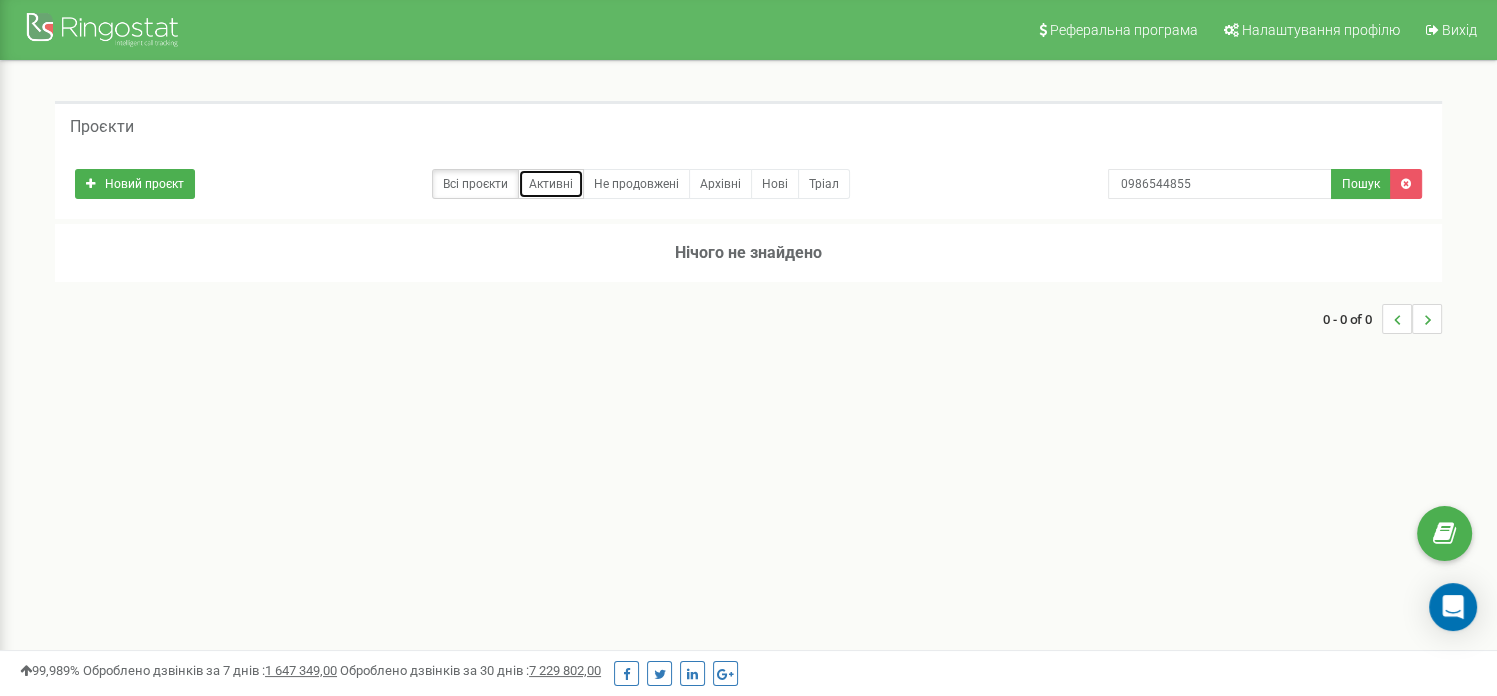 click on "Активні" at bounding box center [551, 184] 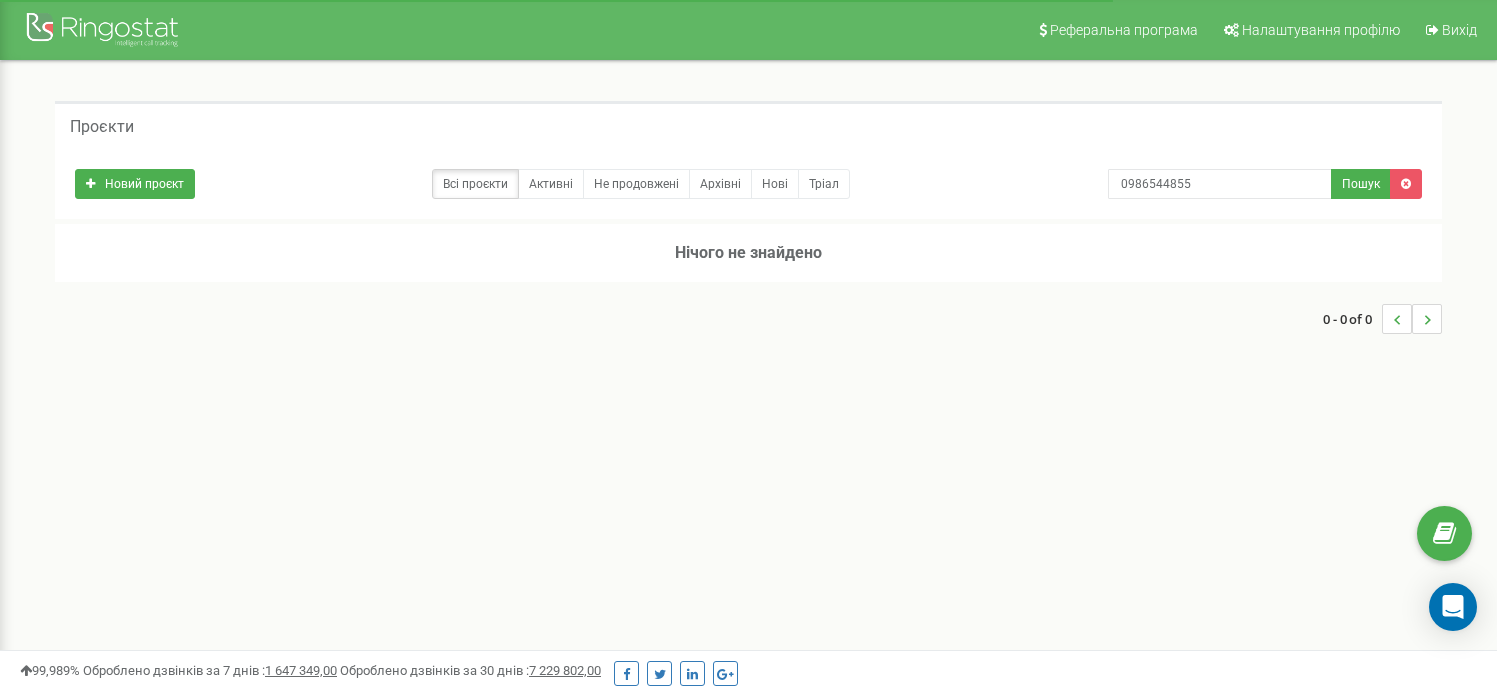 scroll, scrollTop: 0, scrollLeft: 0, axis: both 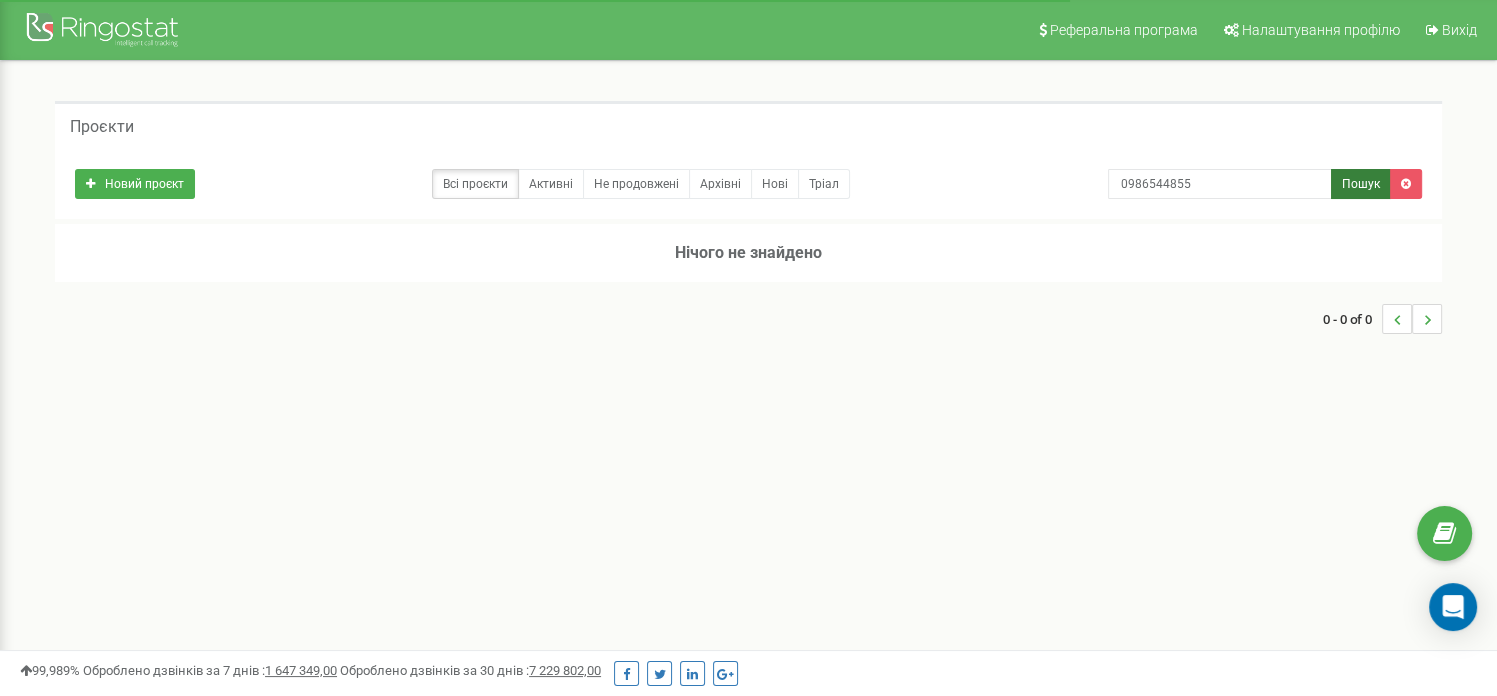 click on "Пошук" at bounding box center (1361, 184) 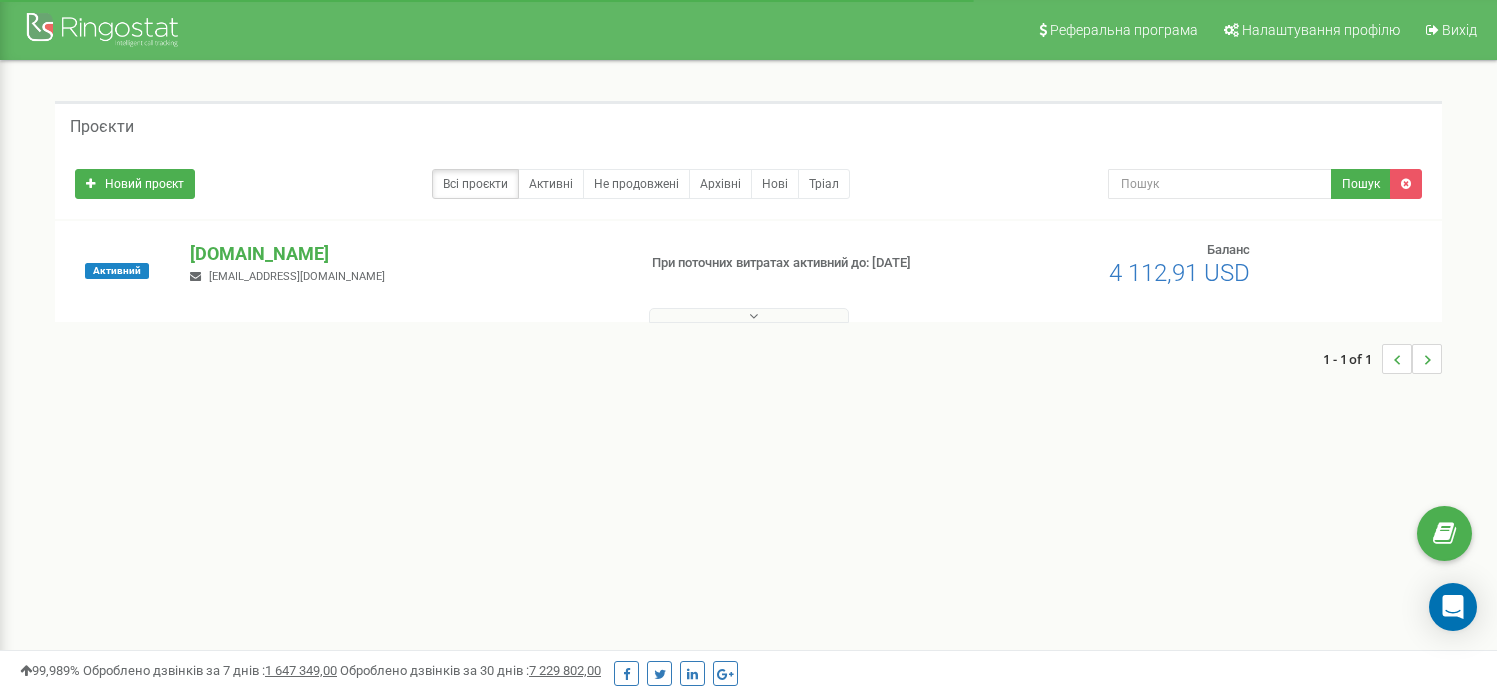 scroll, scrollTop: 0, scrollLeft: 0, axis: both 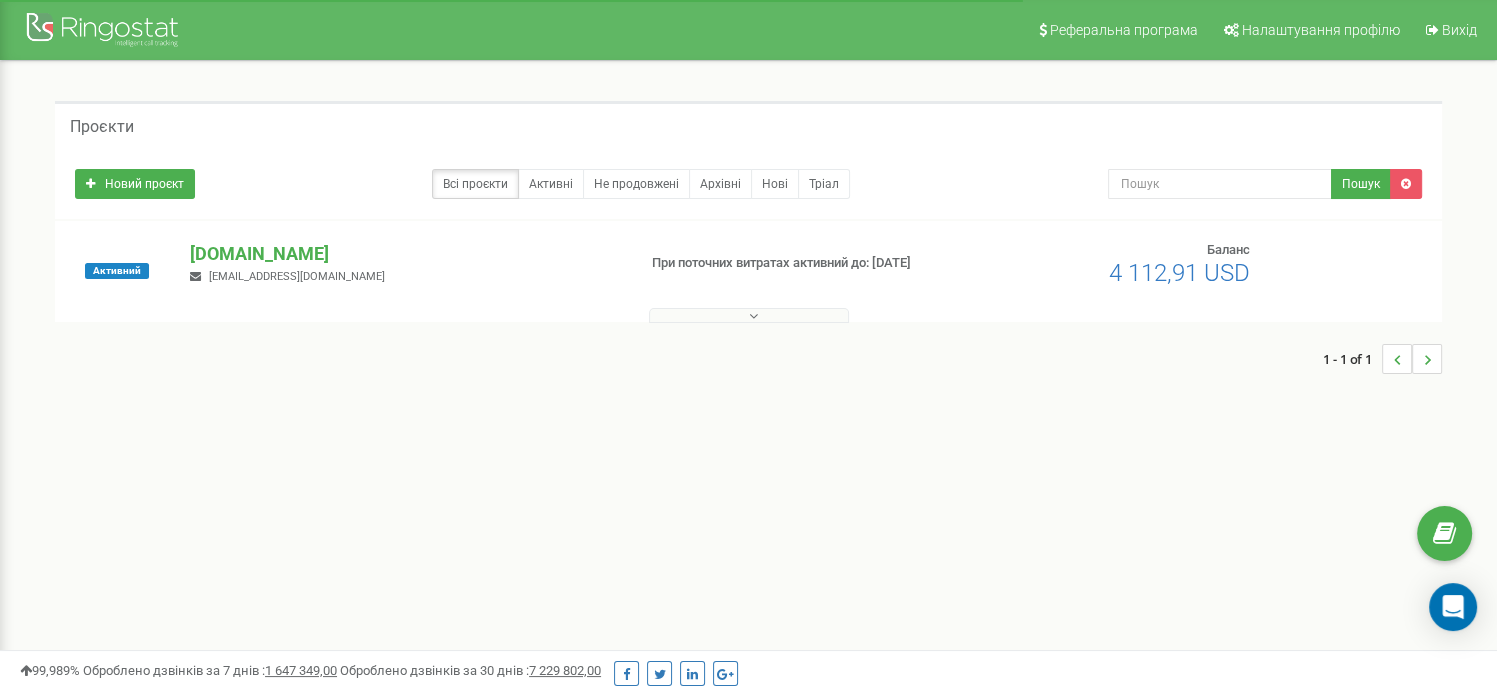 click on "[DOMAIN_NAME]
[EMAIL_ADDRESS][DOMAIN_NAME]" at bounding box center (404, 263) 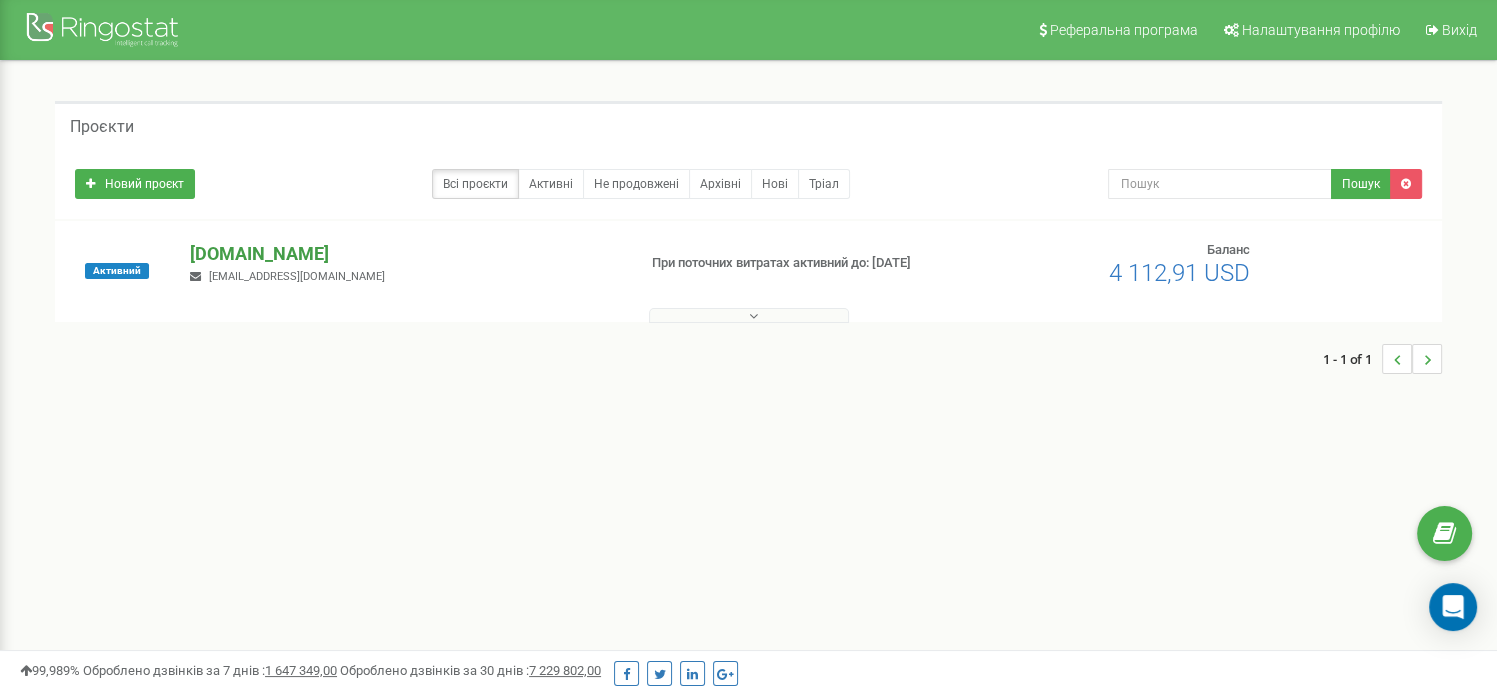 click on "ulf.ua" at bounding box center (404, 254) 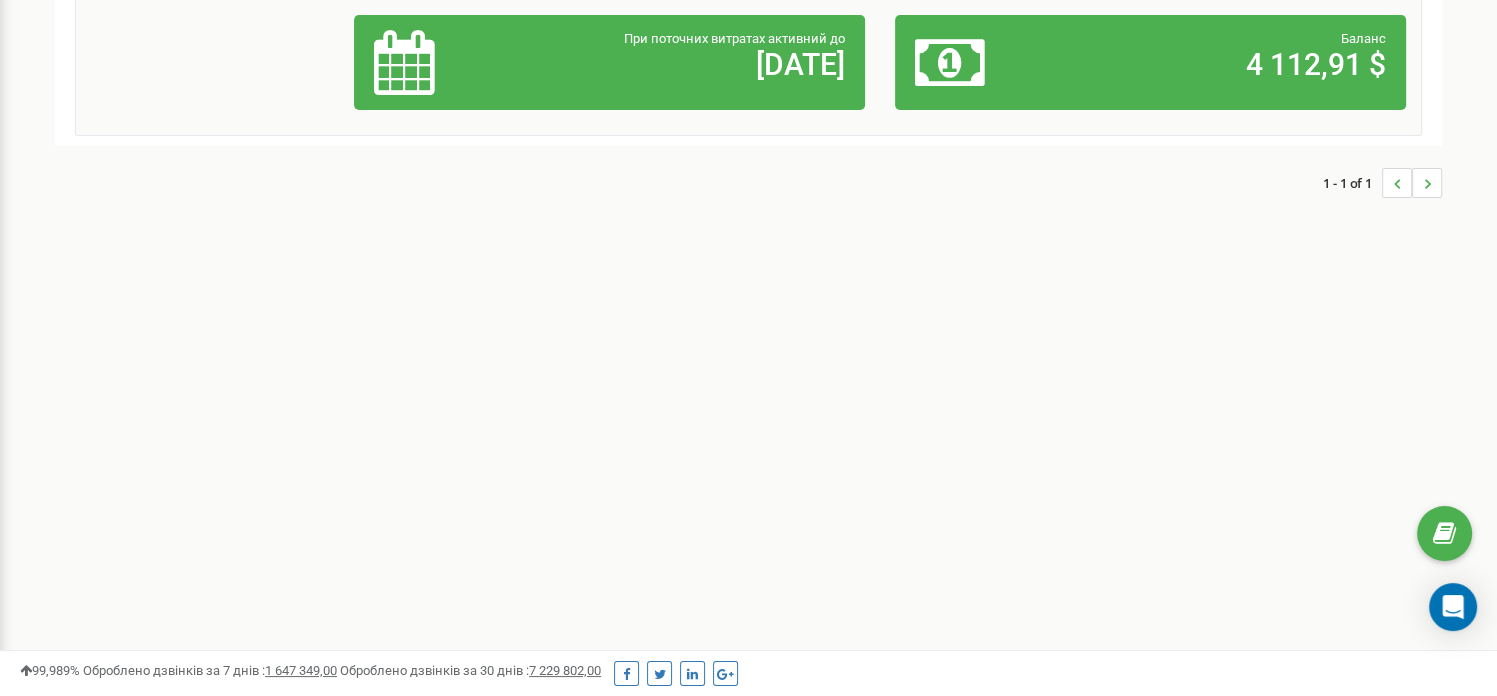 scroll, scrollTop: 0, scrollLeft: 0, axis: both 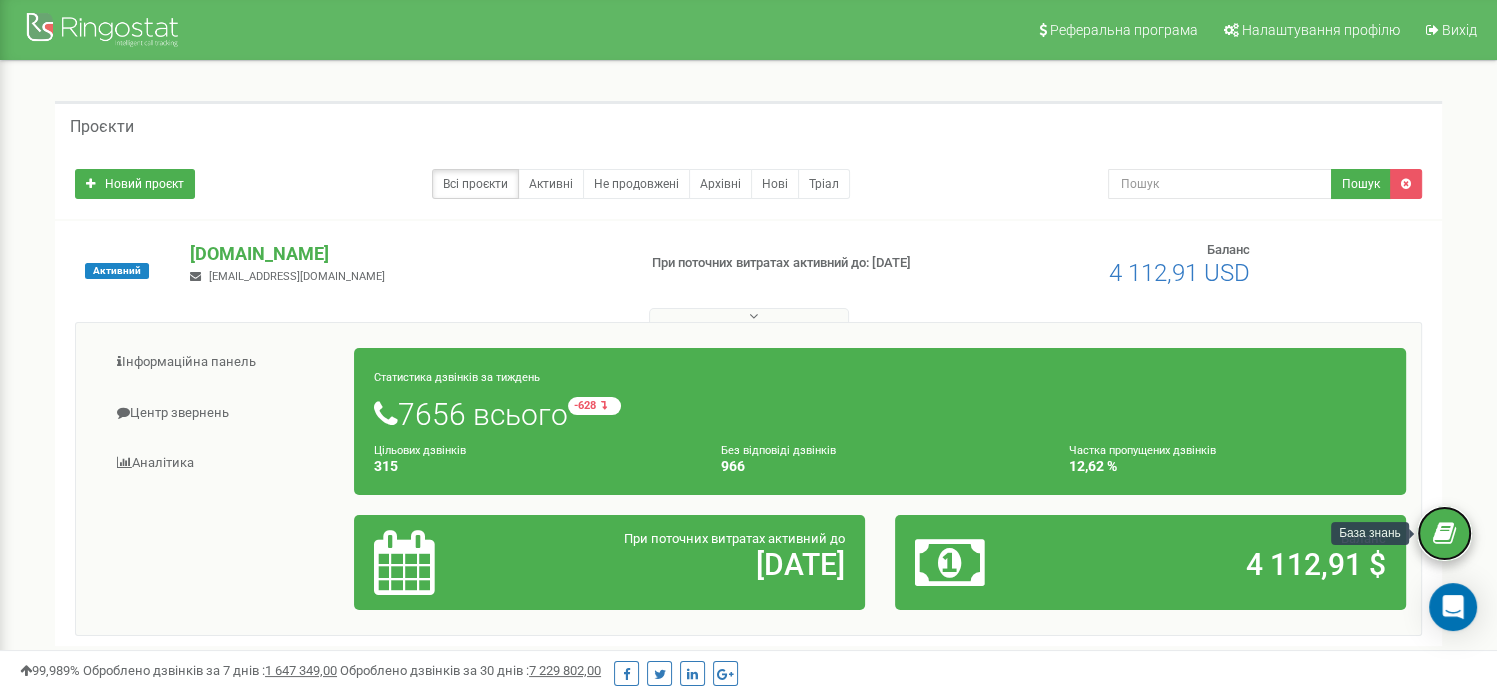 click at bounding box center (1444, 533) 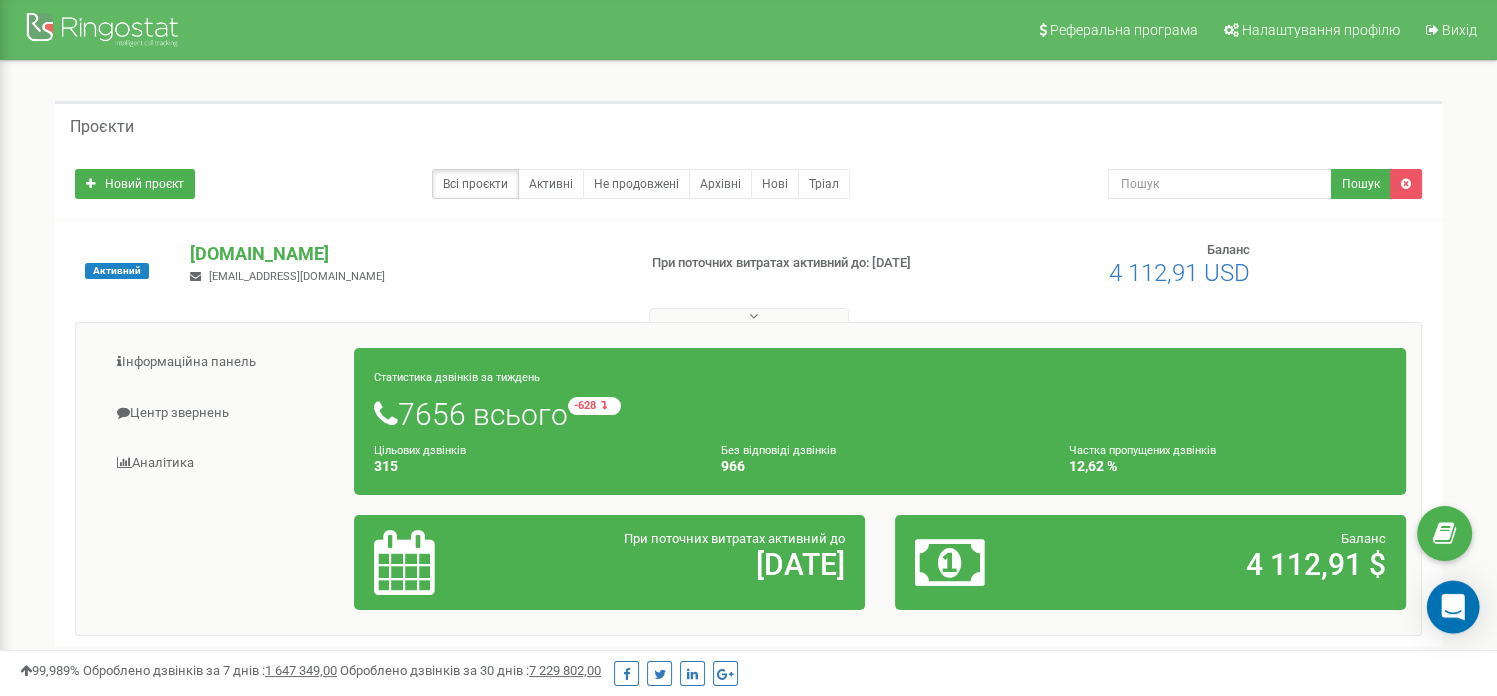 click 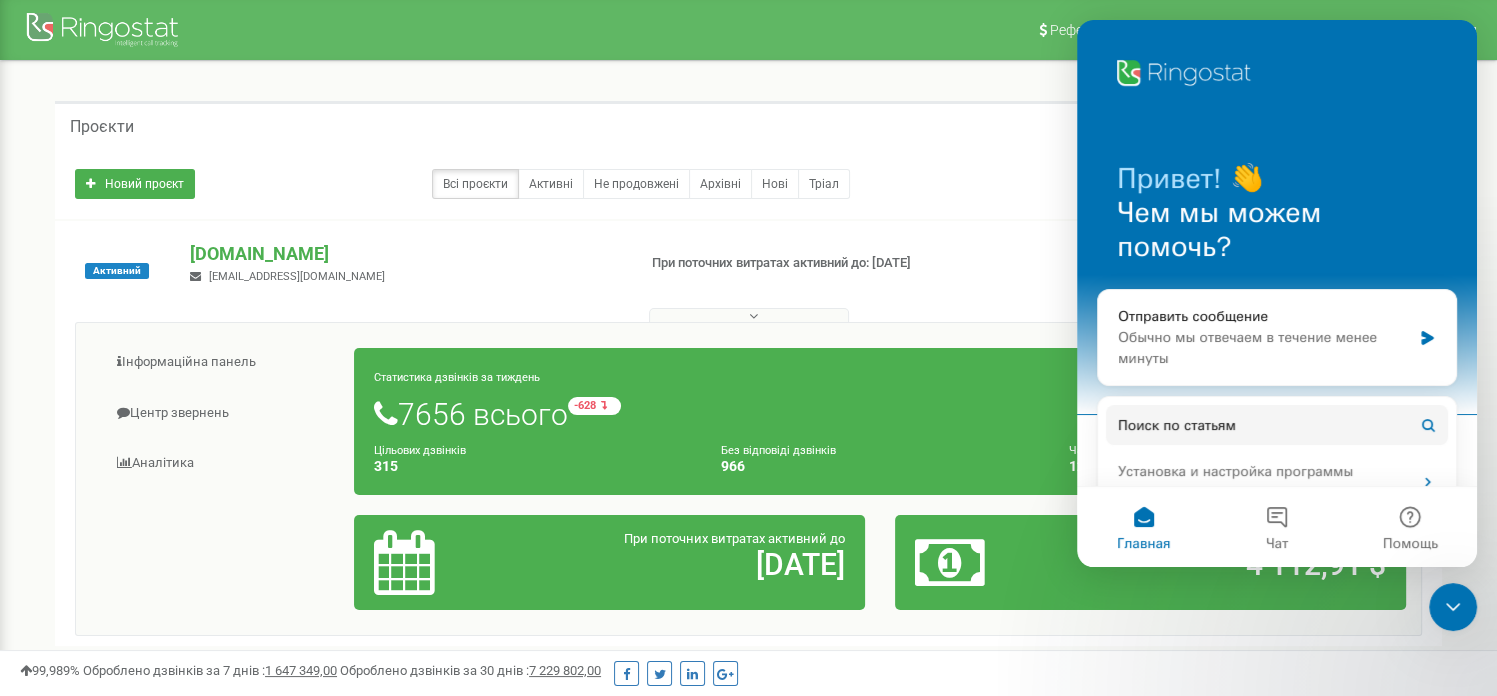 scroll, scrollTop: 0, scrollLeft: 0, axis: both 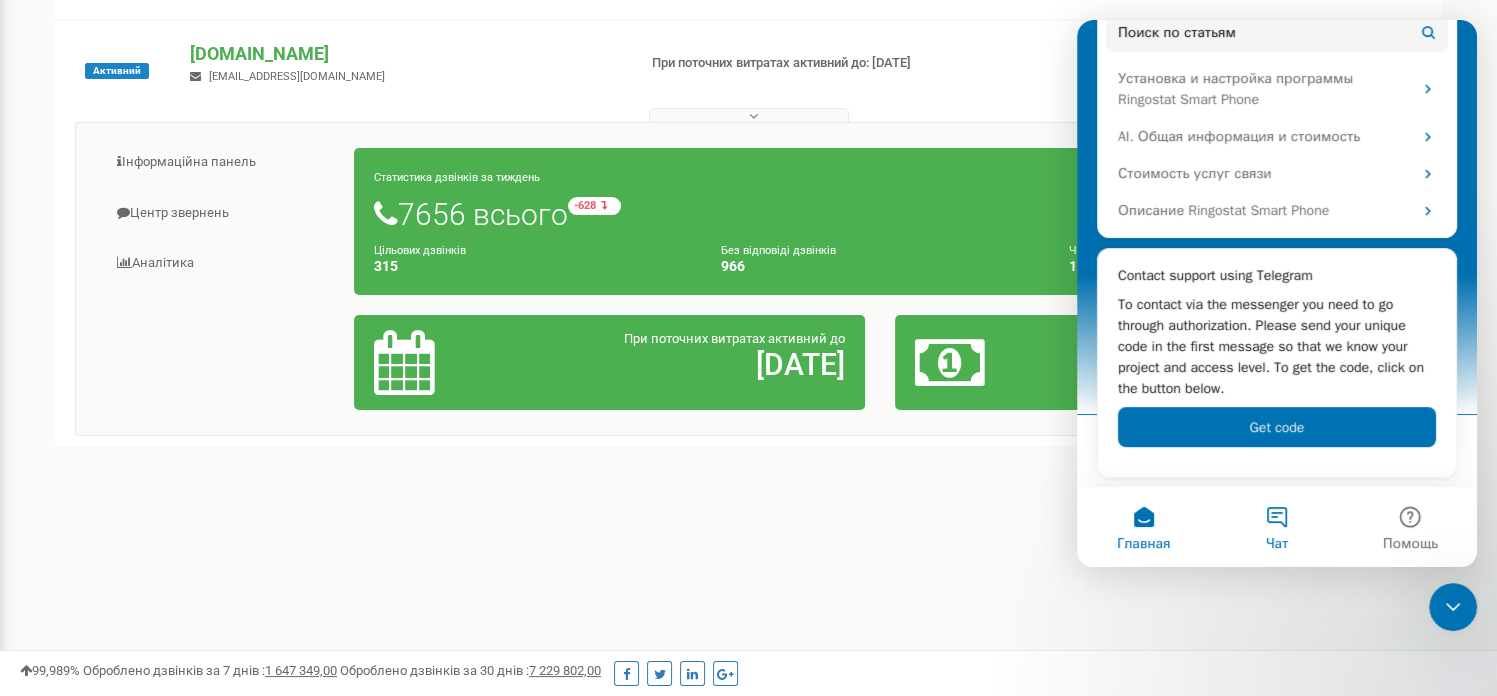 click on "Чат" at bounding box center (1277, 544) 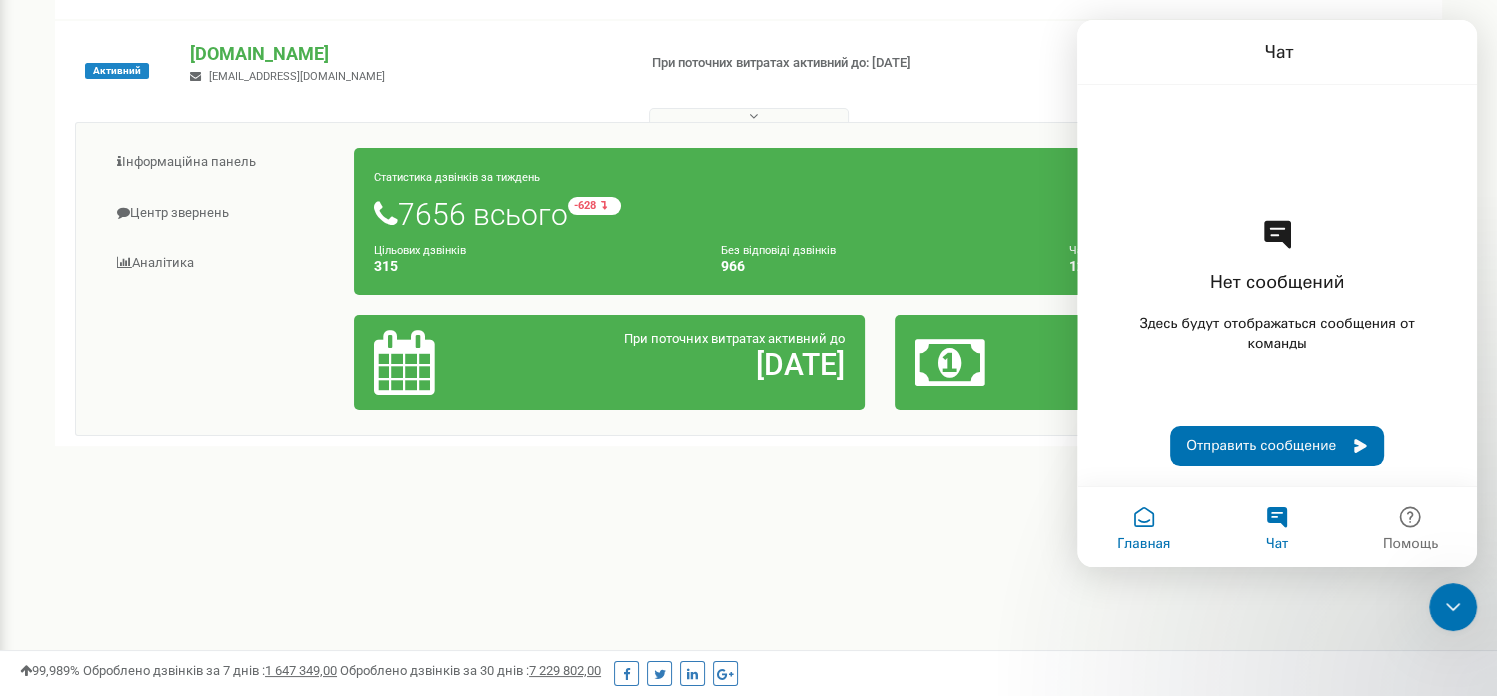 click on "Главная" at bounding box center (1143, 544) 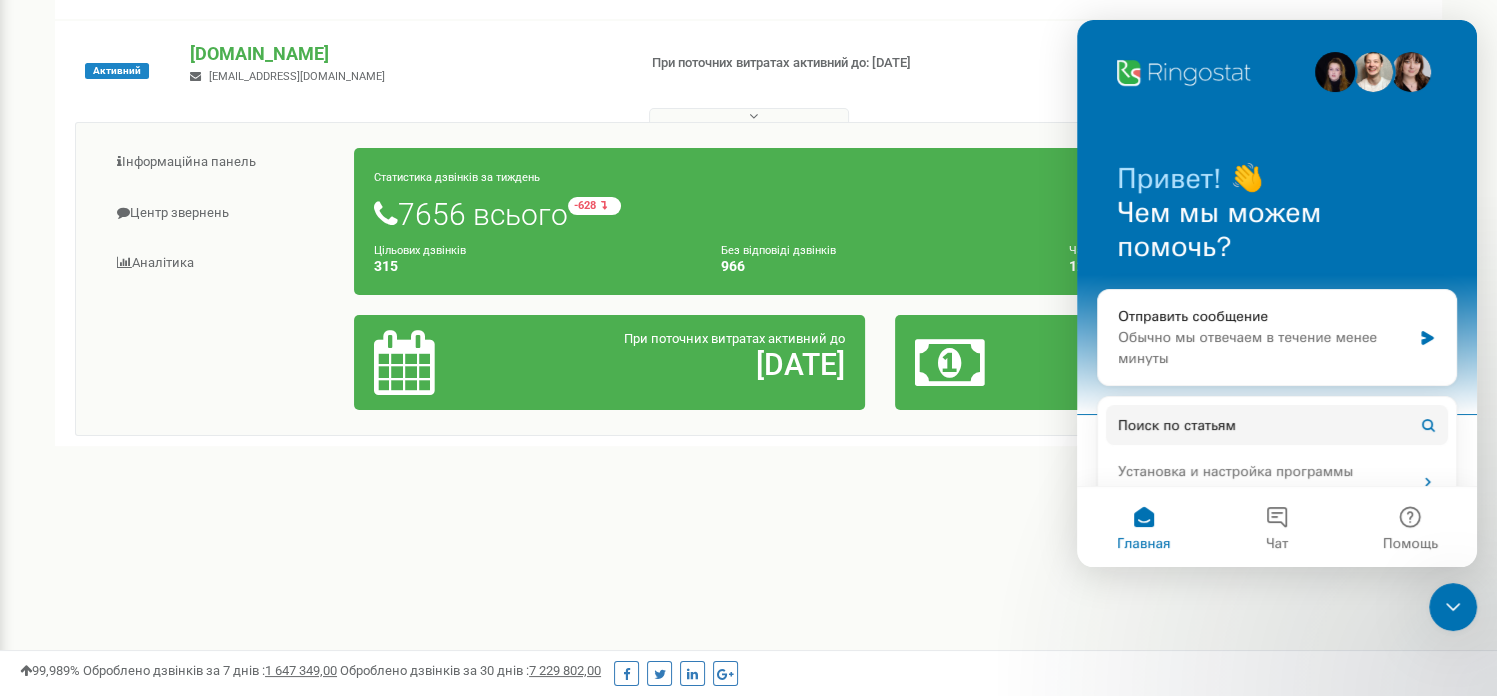 click 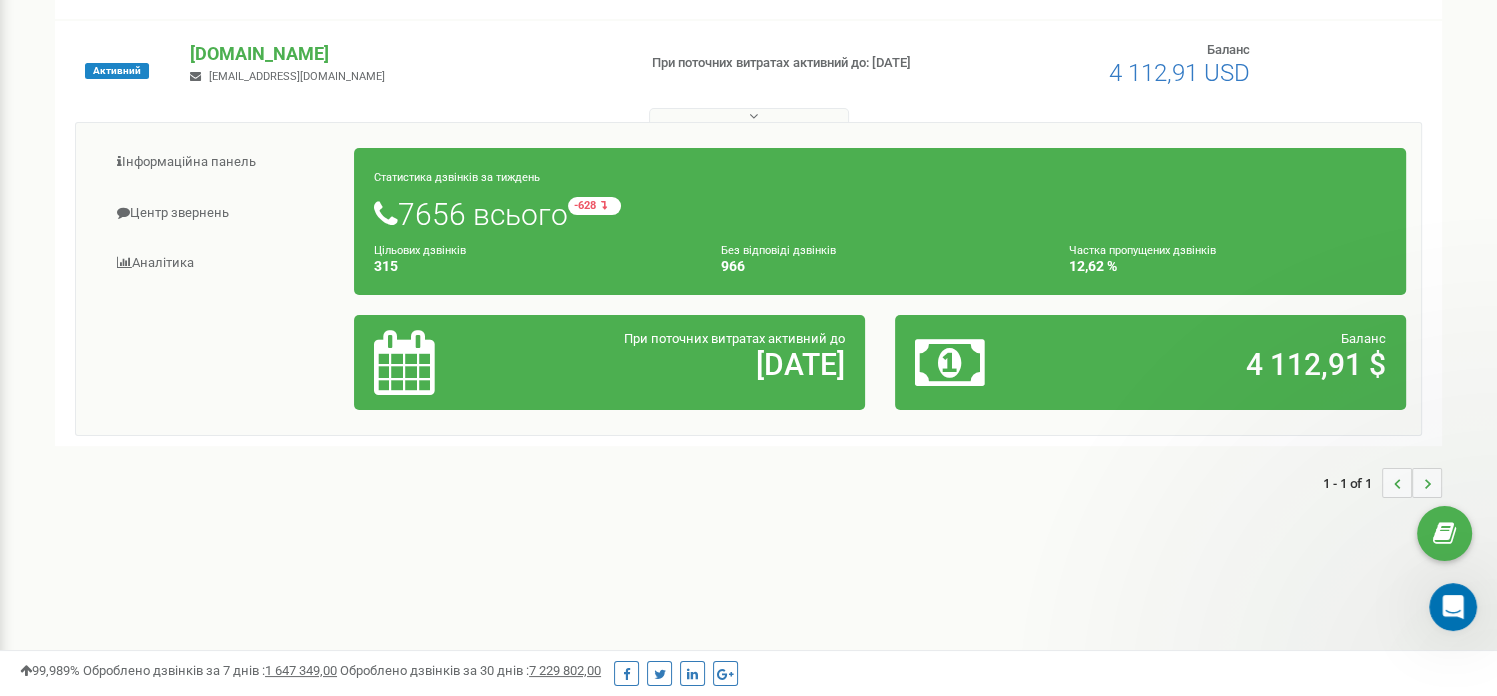 scroll, scrollTop: 0, scrollLeft: 0, axis: both 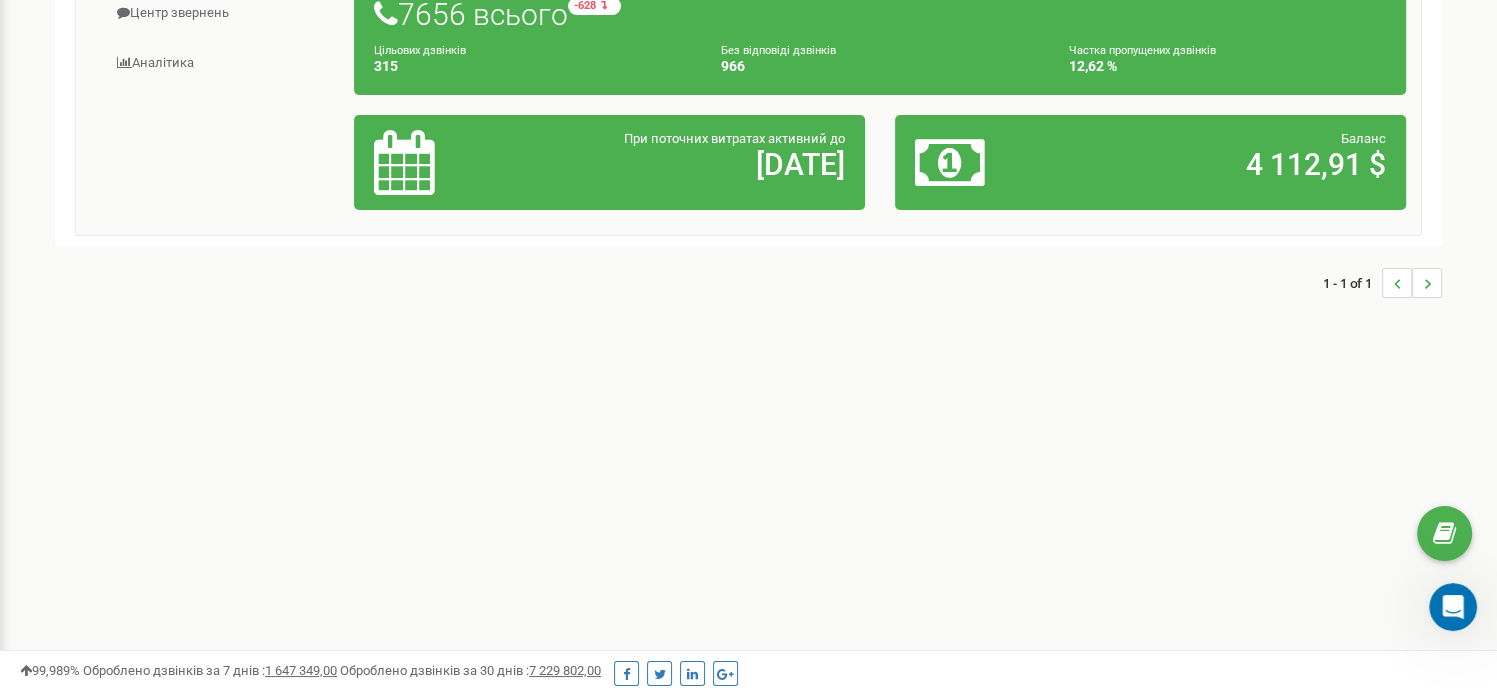 click at bounding box center [1427, 283] 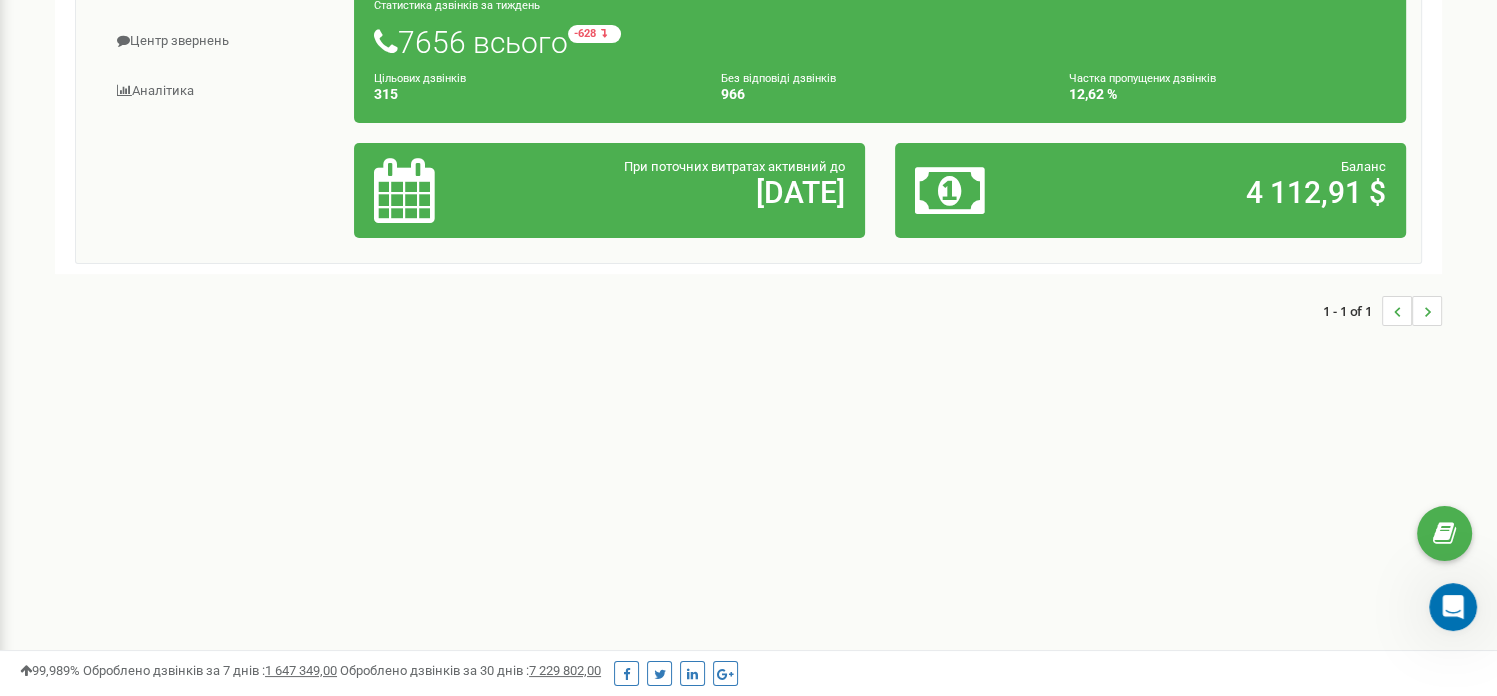 scroll, scrollTop: 0, scrollLeft: 0, axis: both 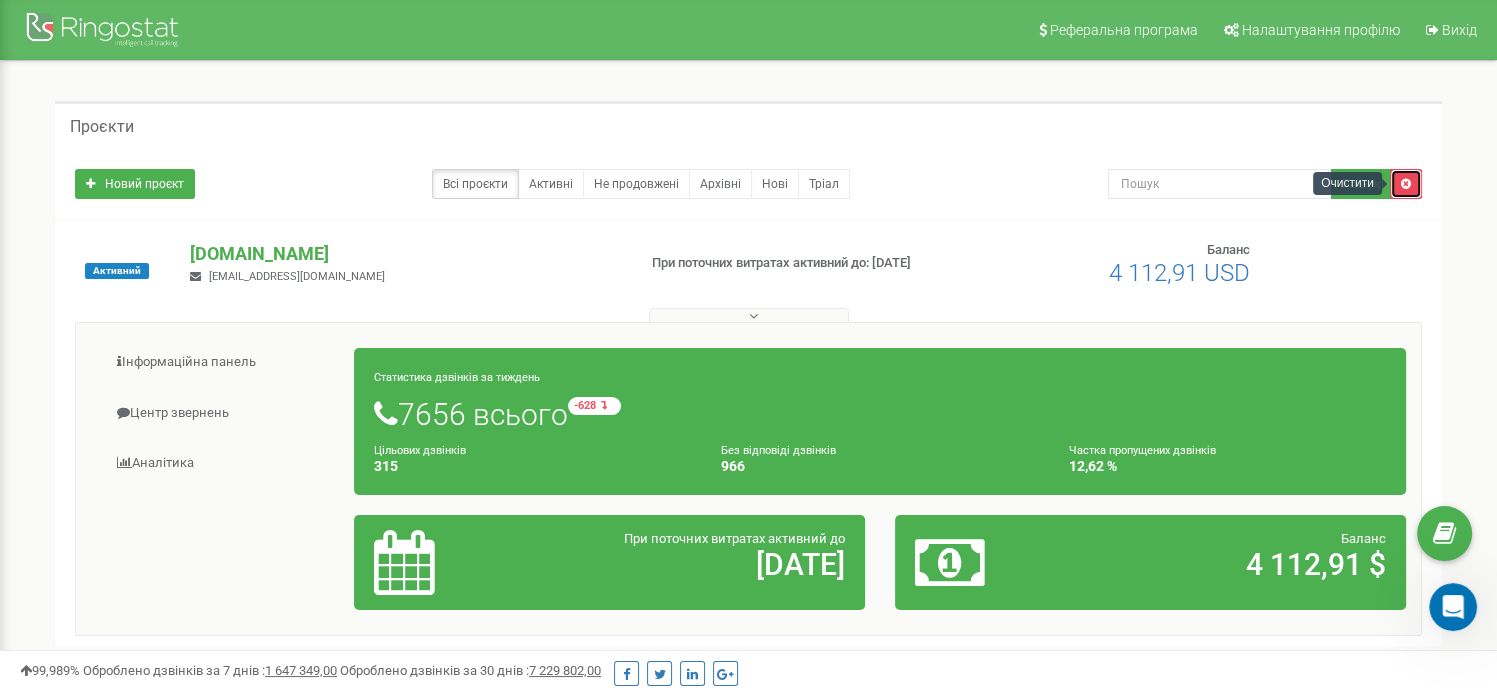 click at bounding box center [1406, 184] 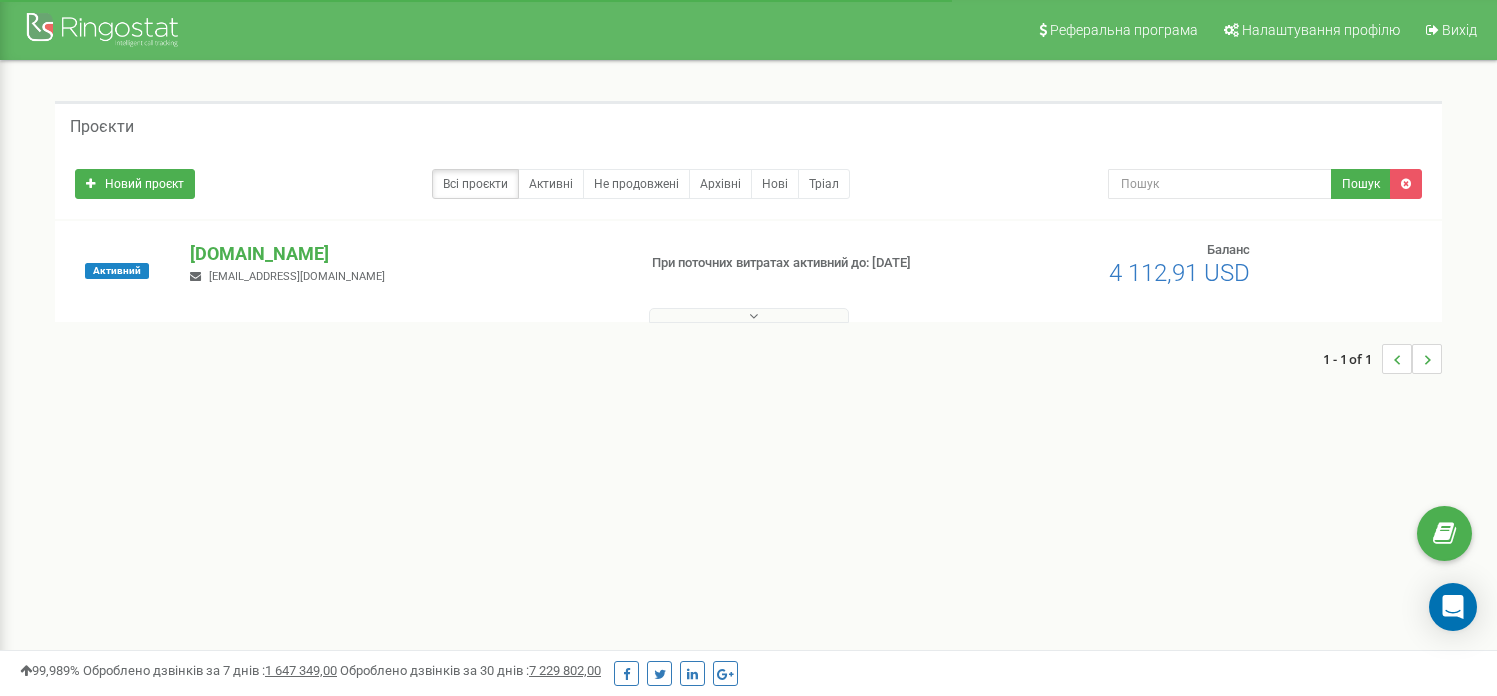 scroll, scrollTop: 0, scrollLeft: 0, axis: both 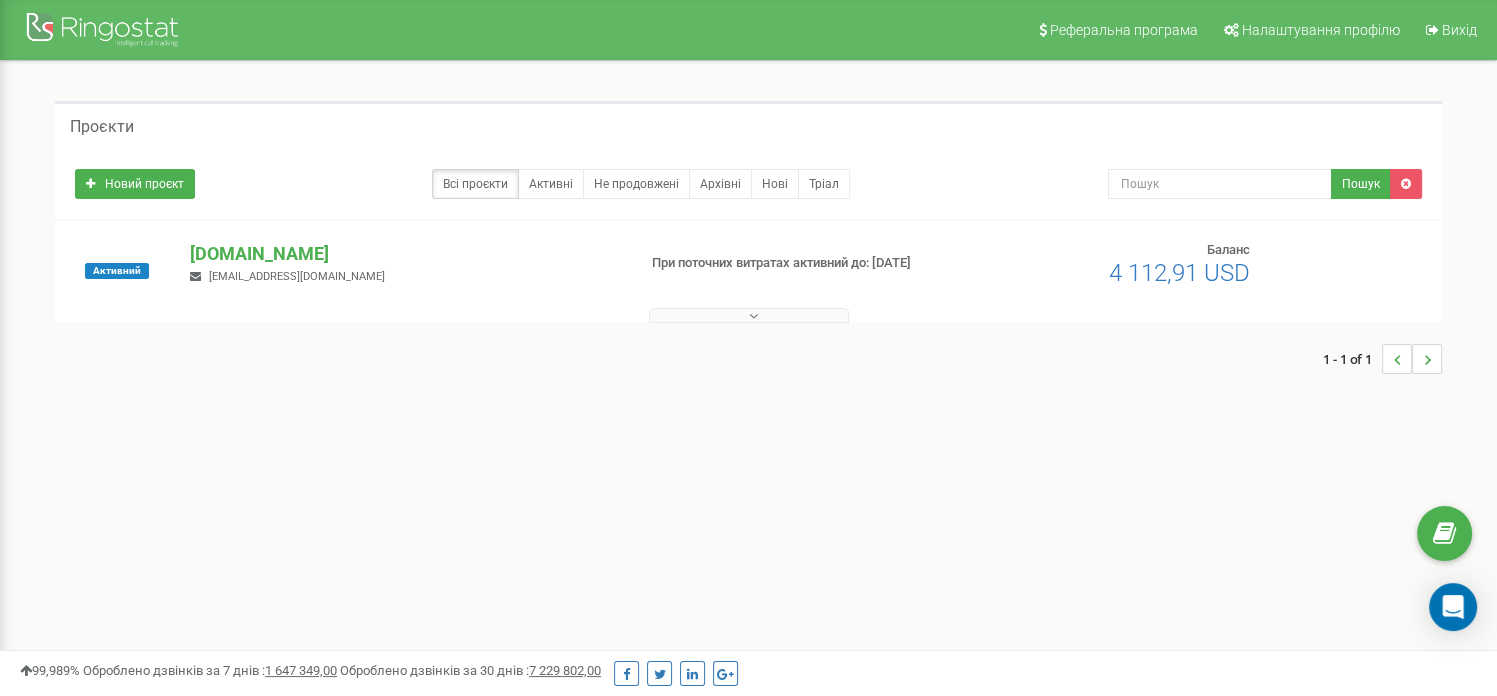 click at bounding box center (748, 311) 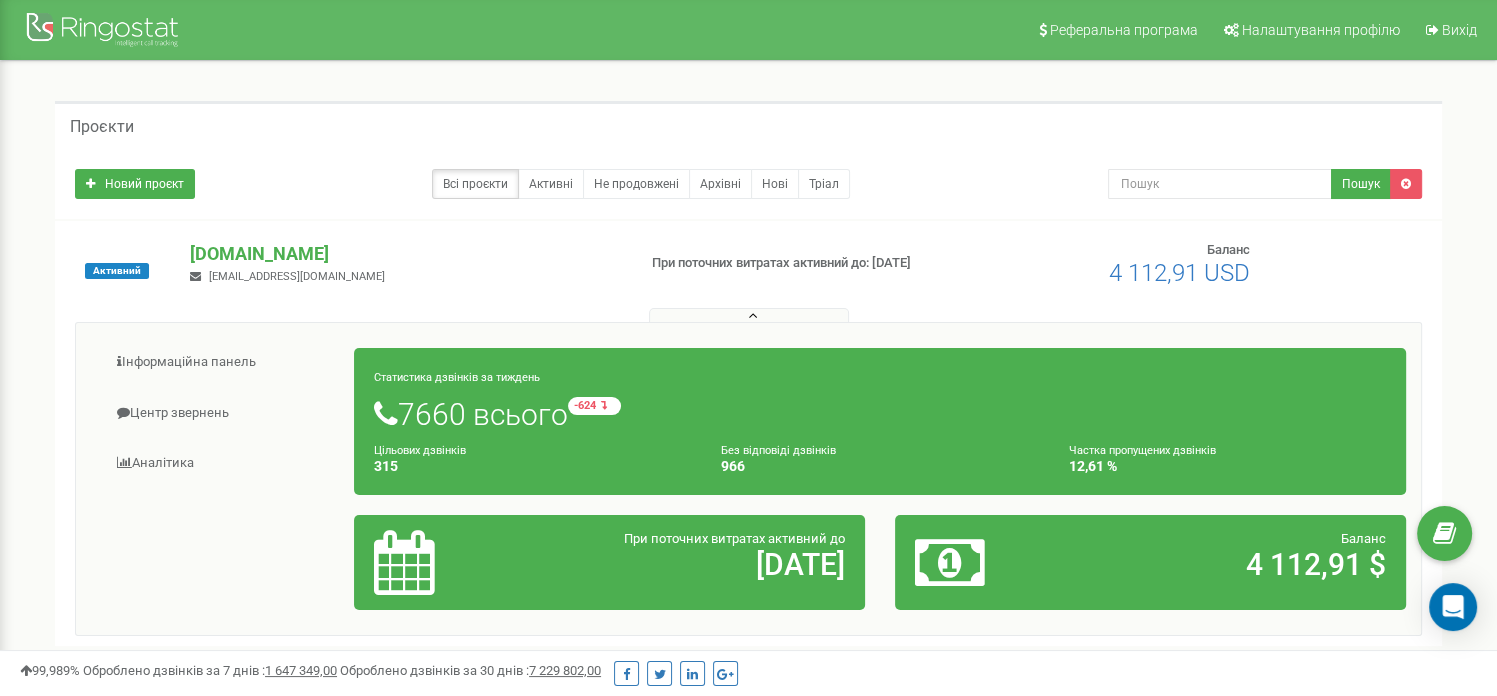 click on "7660 всього
-624                                   відносно минулого тижня" at bounding box center [880, 414] 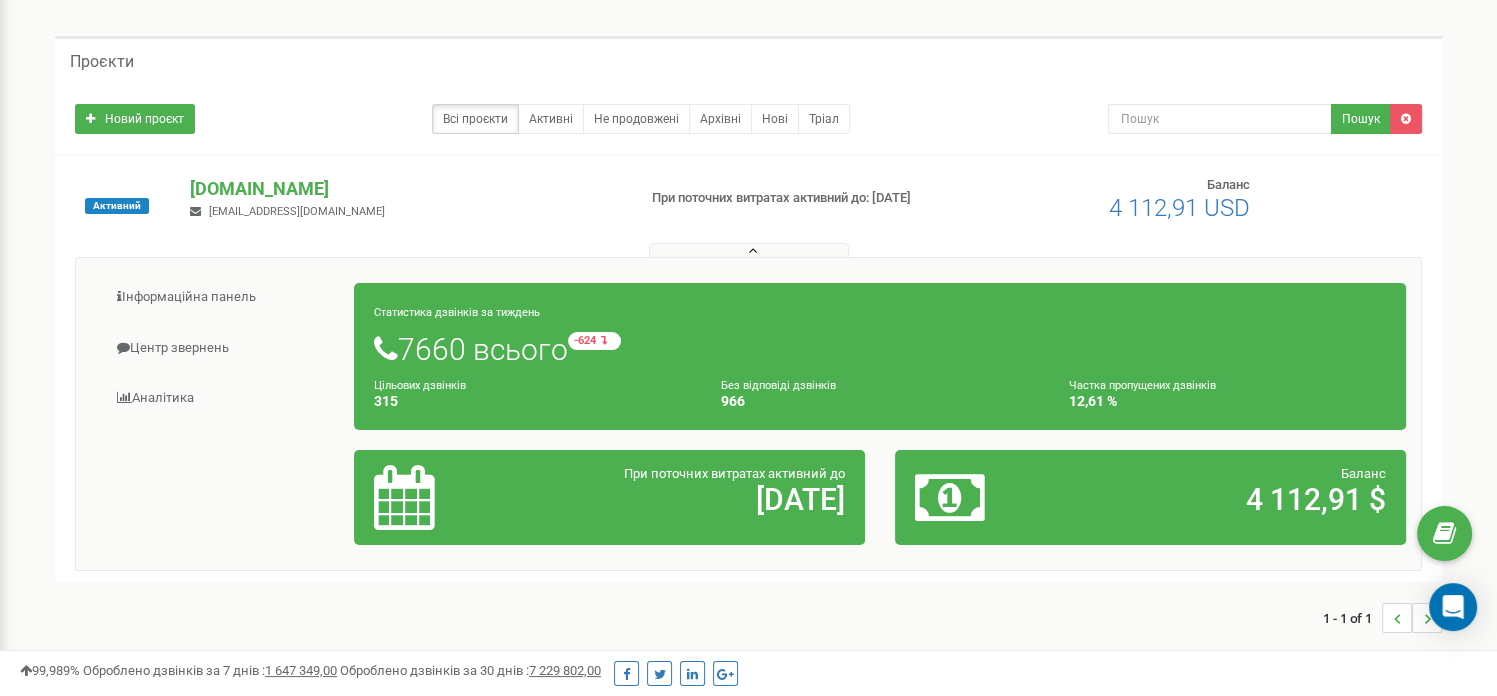 scroll, scrollTop: 100, scrollLeft: 0, axis: vertical 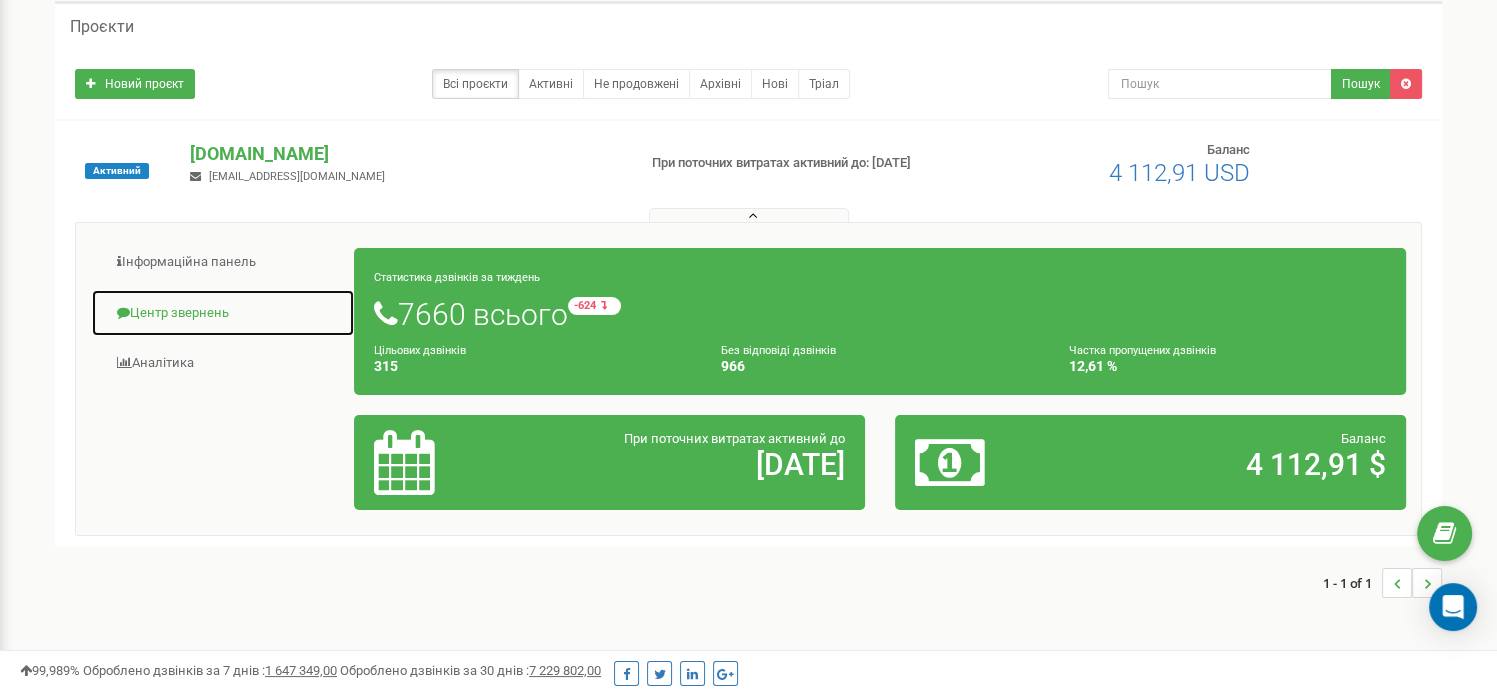 click on "Центр звернень" at bounding box center [223, 313] 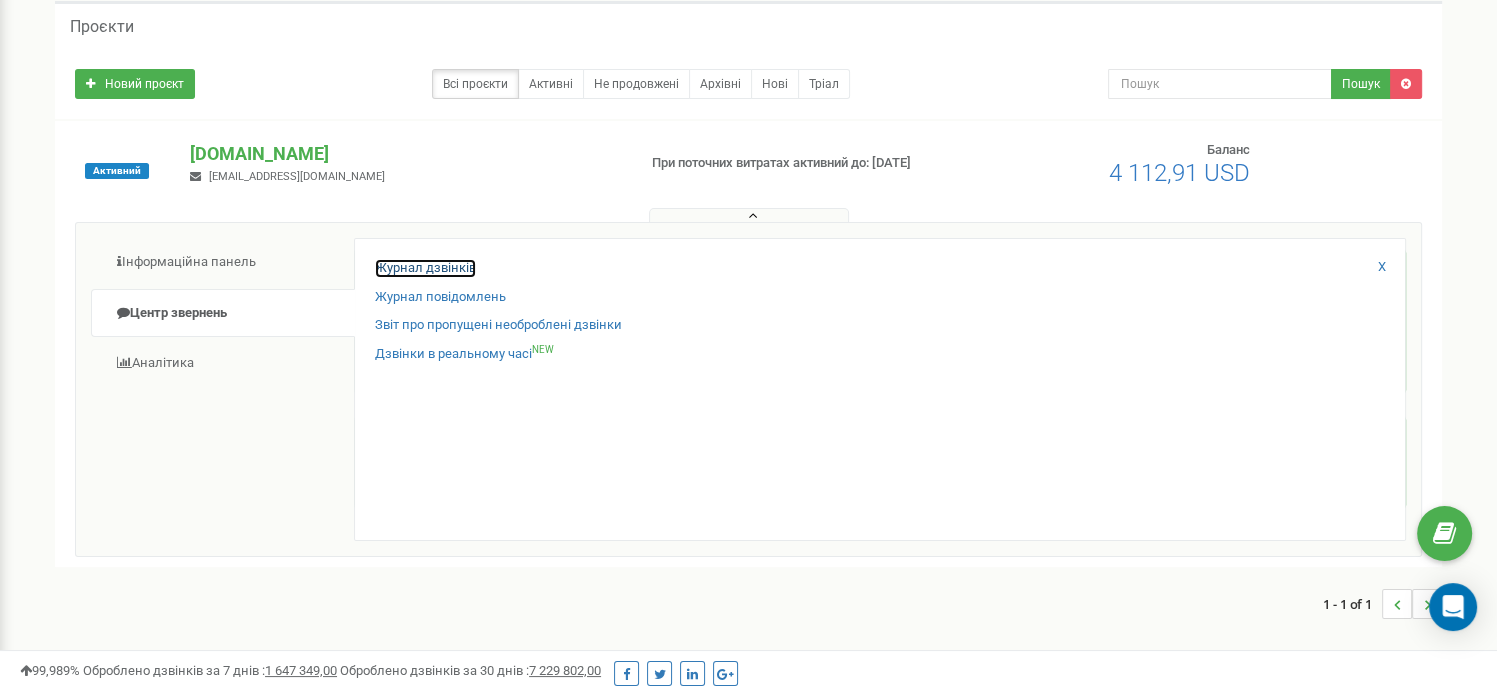 click on "Журнал дзвінків" at bounding box center [425, 268] 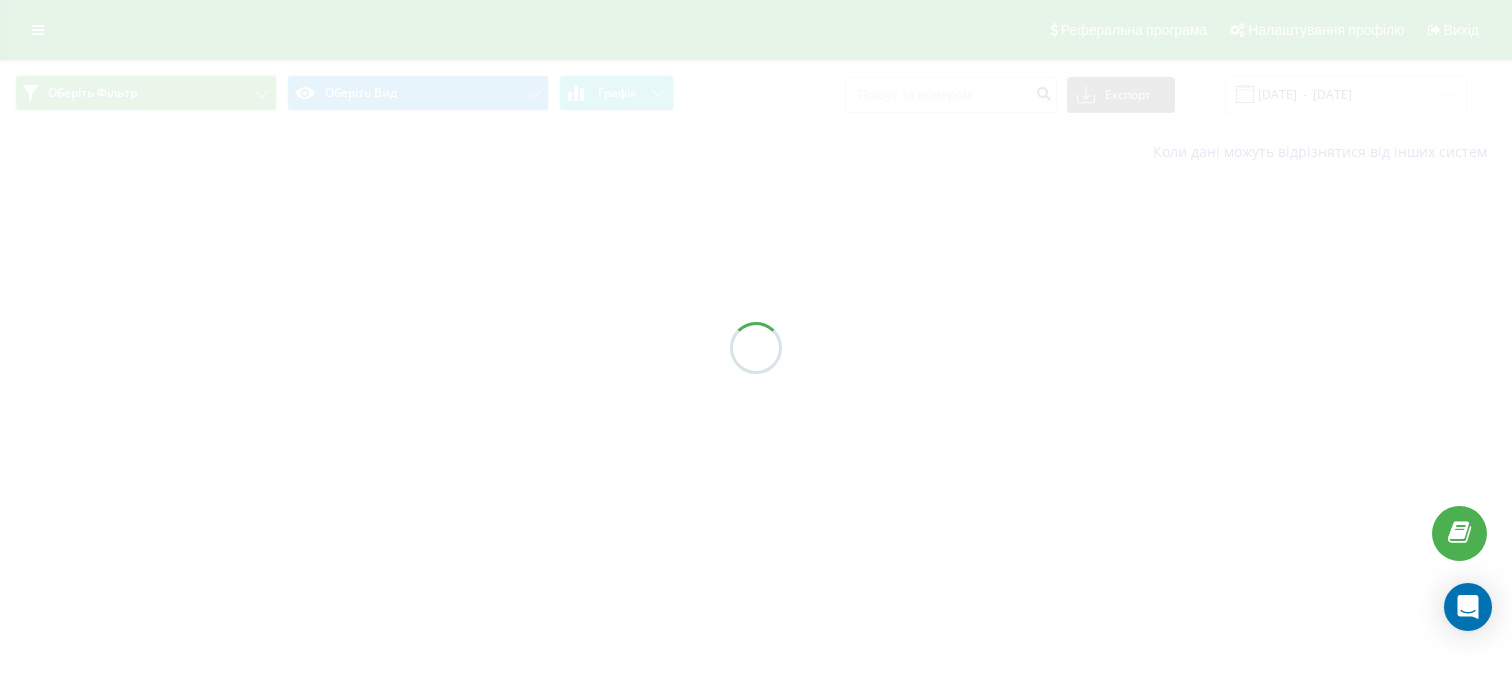 scroll, scrollTop: 0, scrollLeft: 0, axis: both 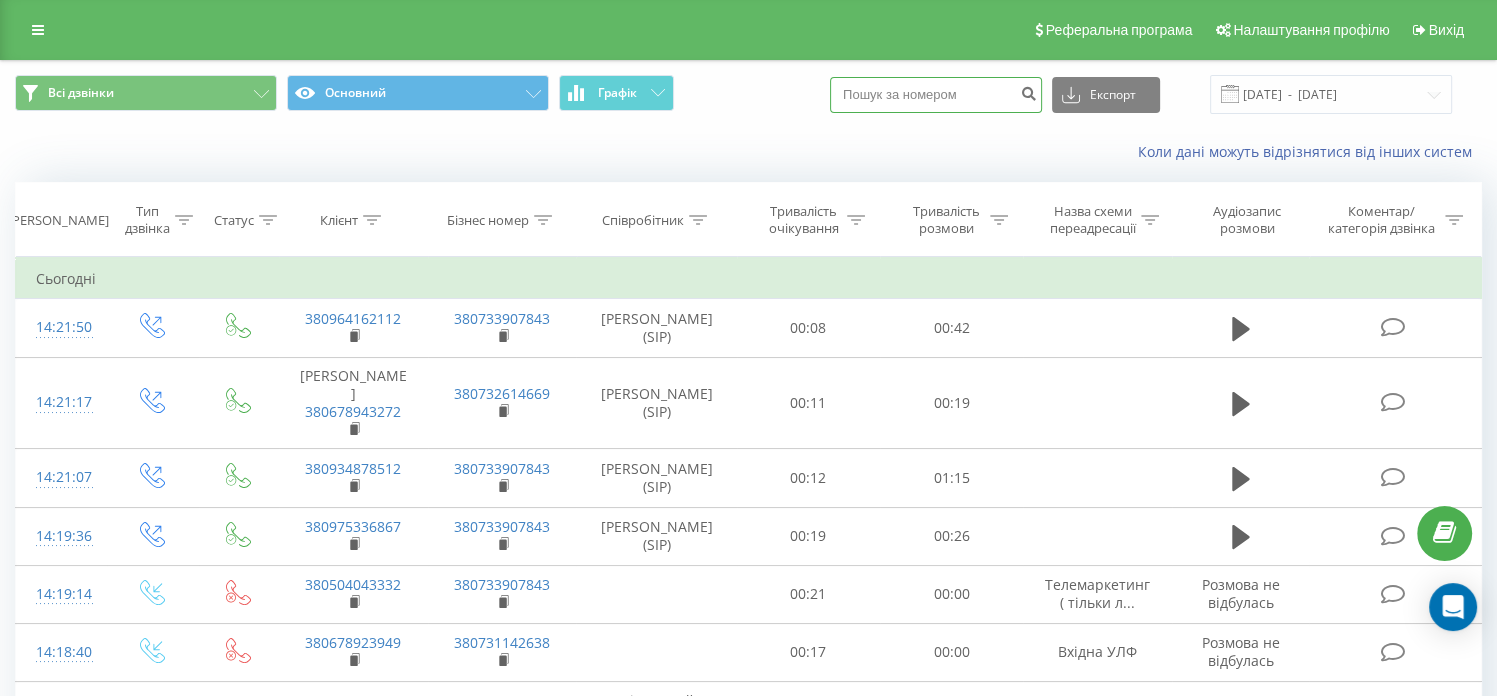 click at bounding box center [936, 95] 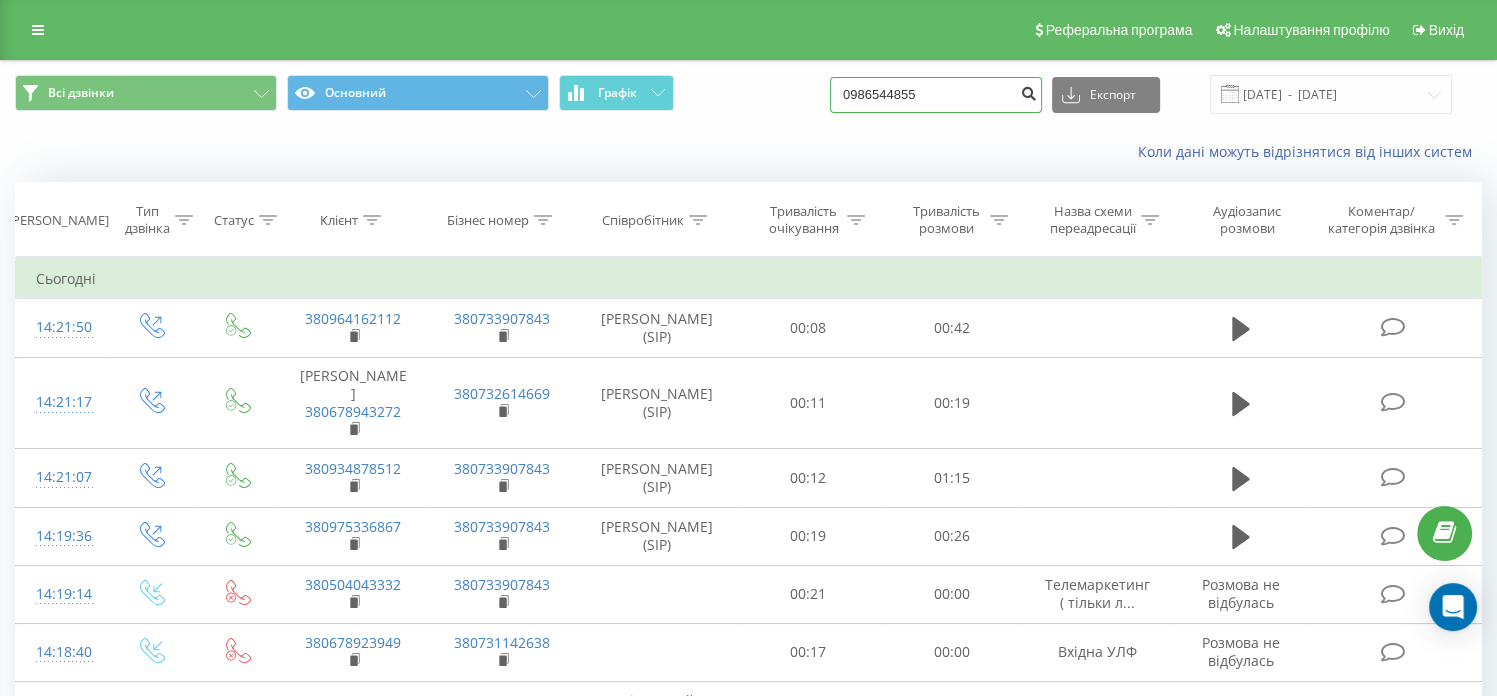 type on "0986544855" 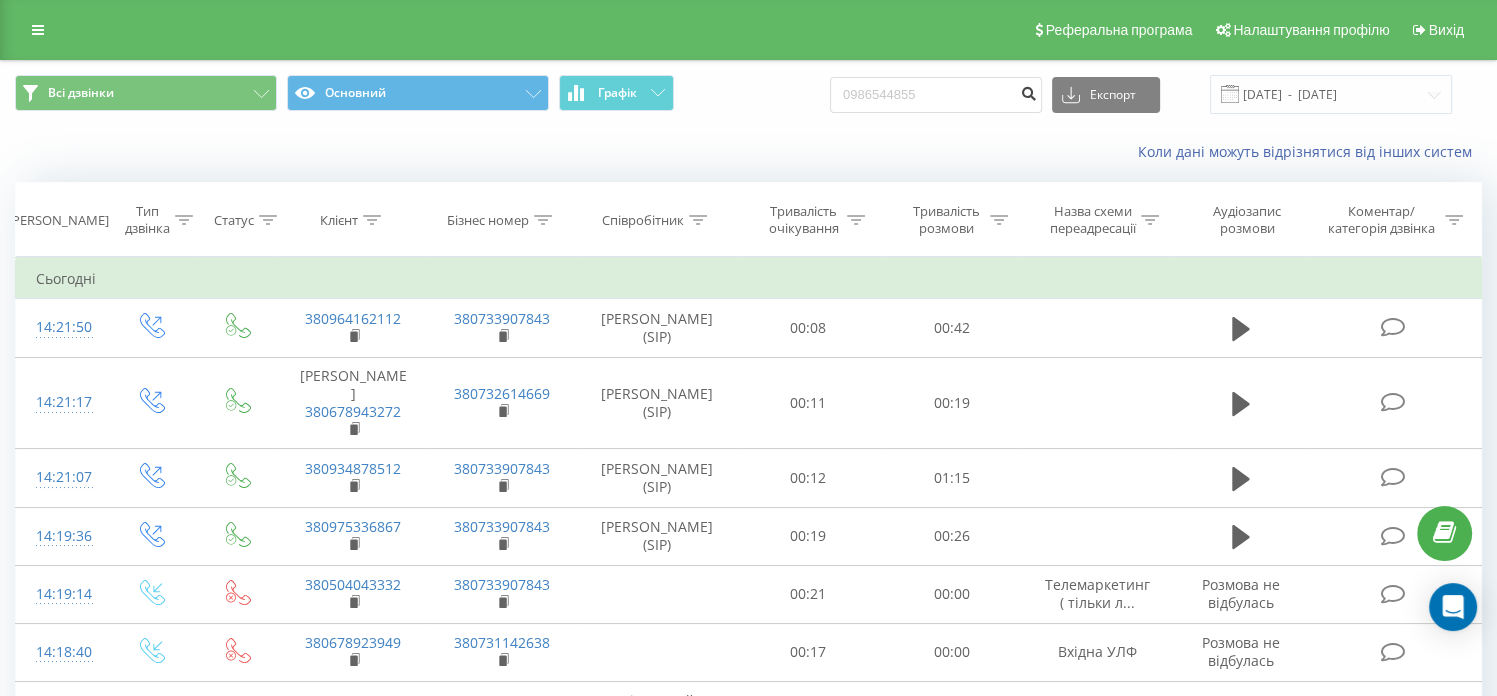 click at bounding box center (1028, 91) 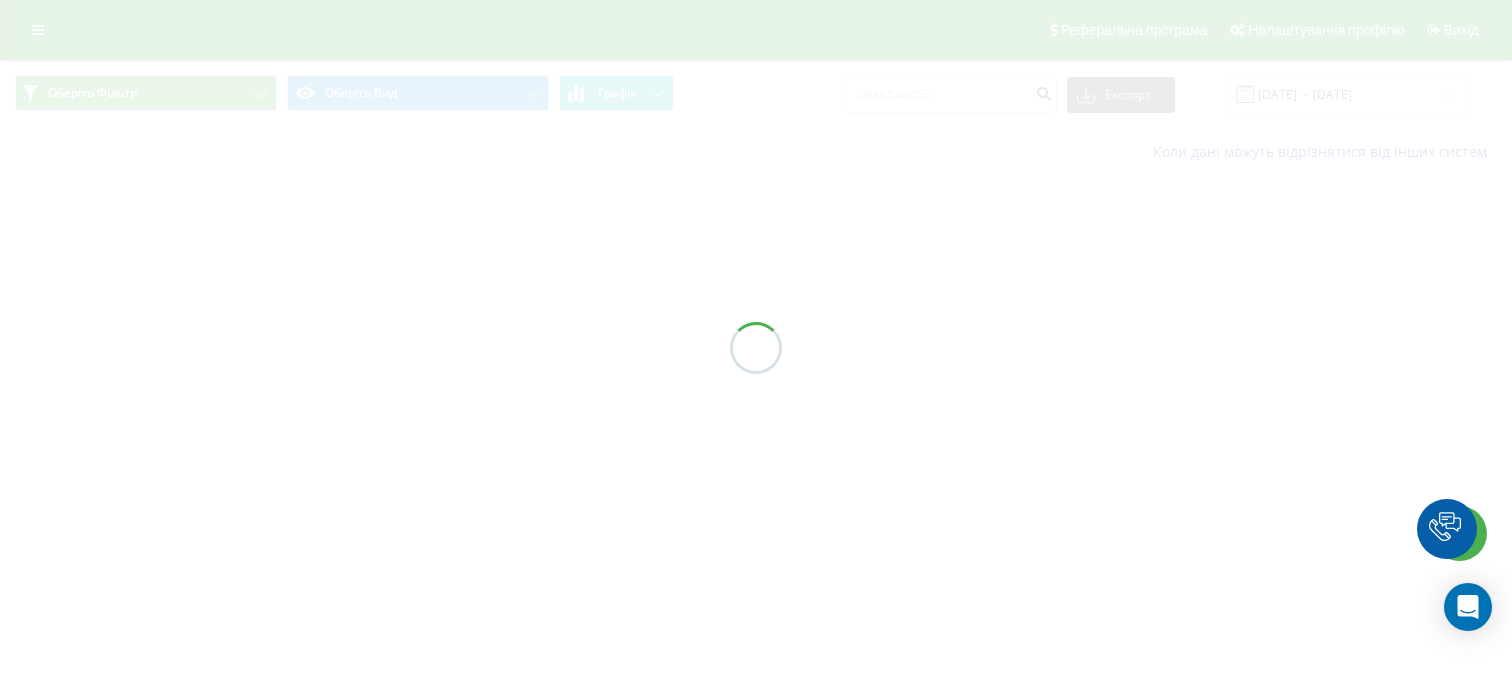 scroll, scrollTop: 0, scrollLeft: 0, axis: both 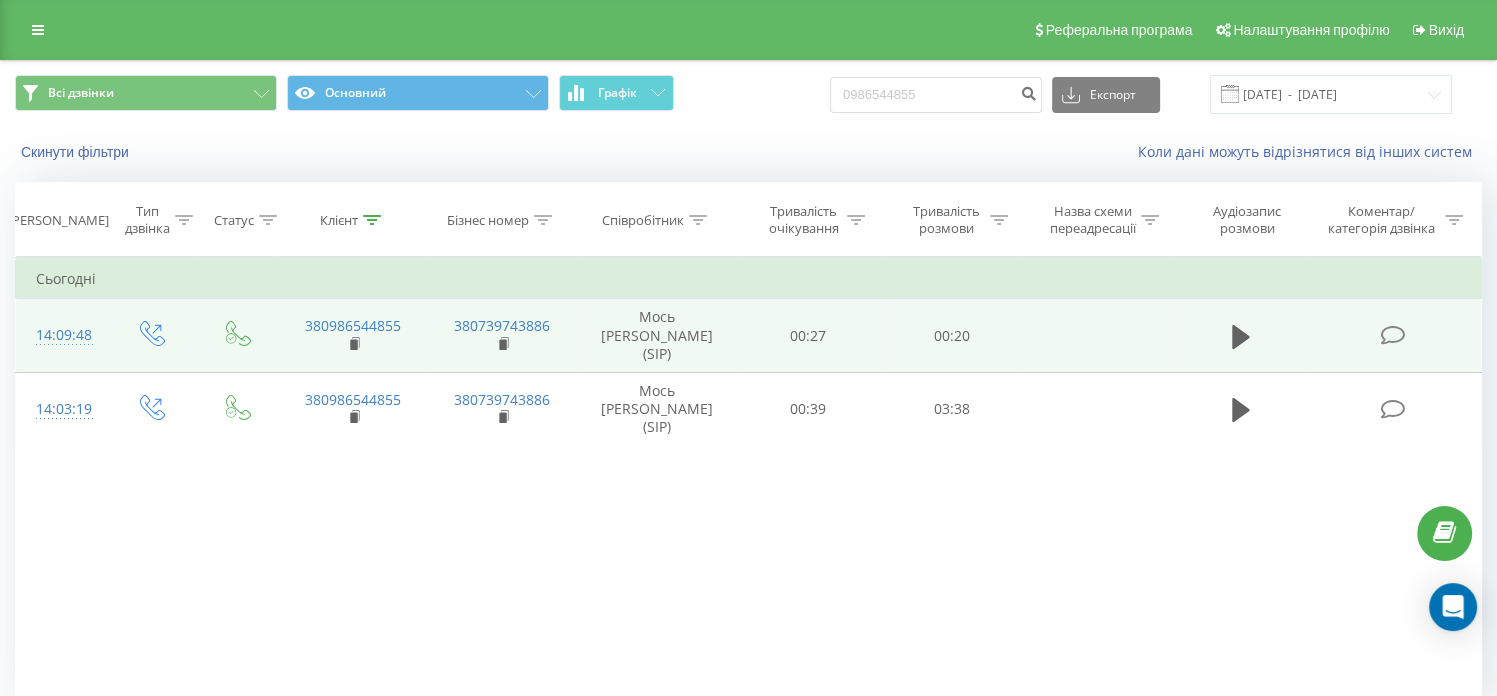 click at bounding box center (1393, 335) 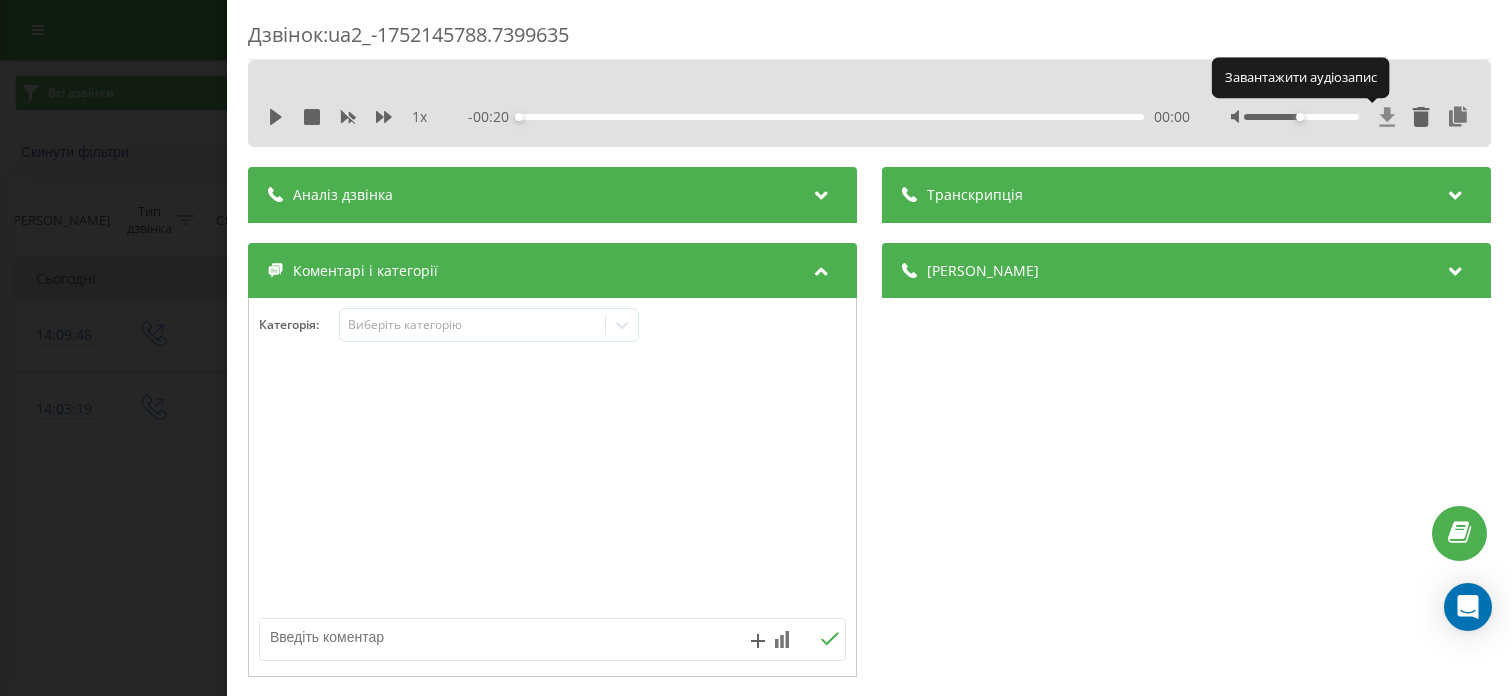 click 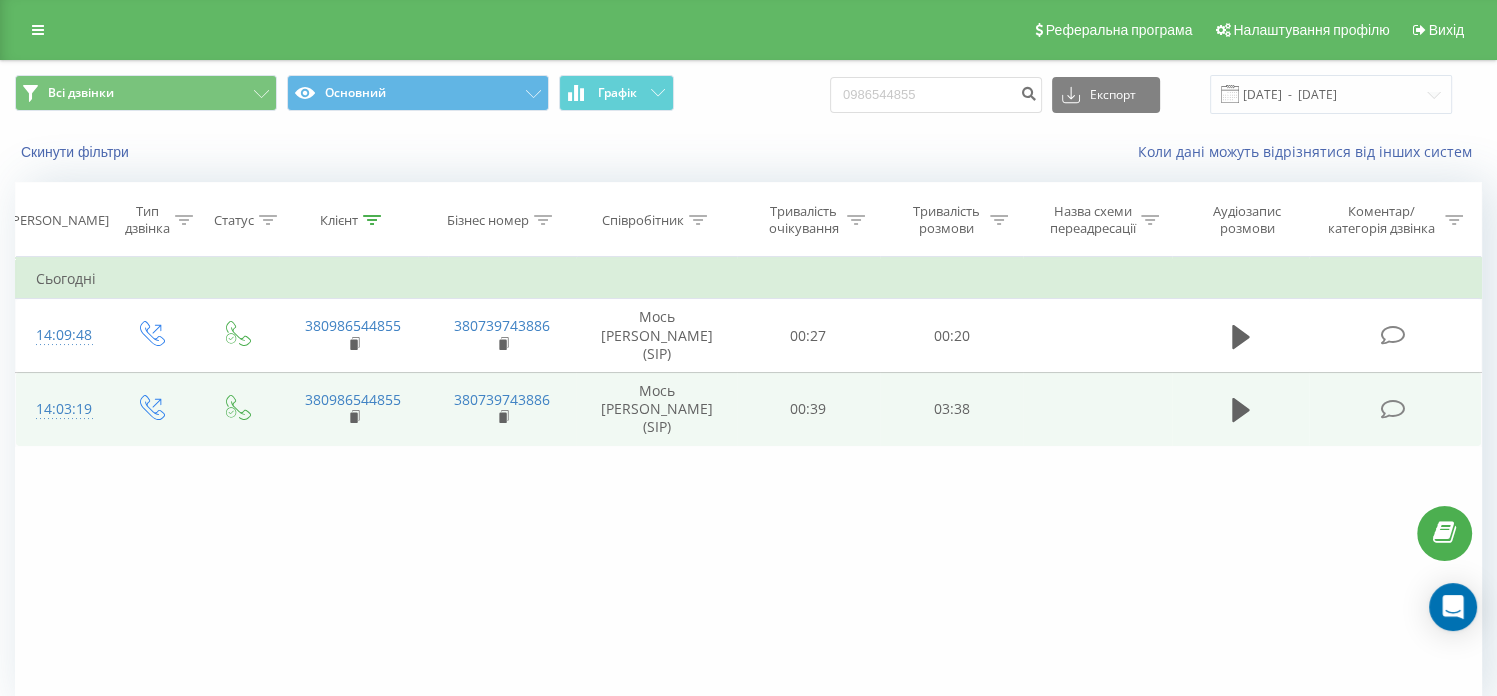 click at bounding box center (1393, 409) 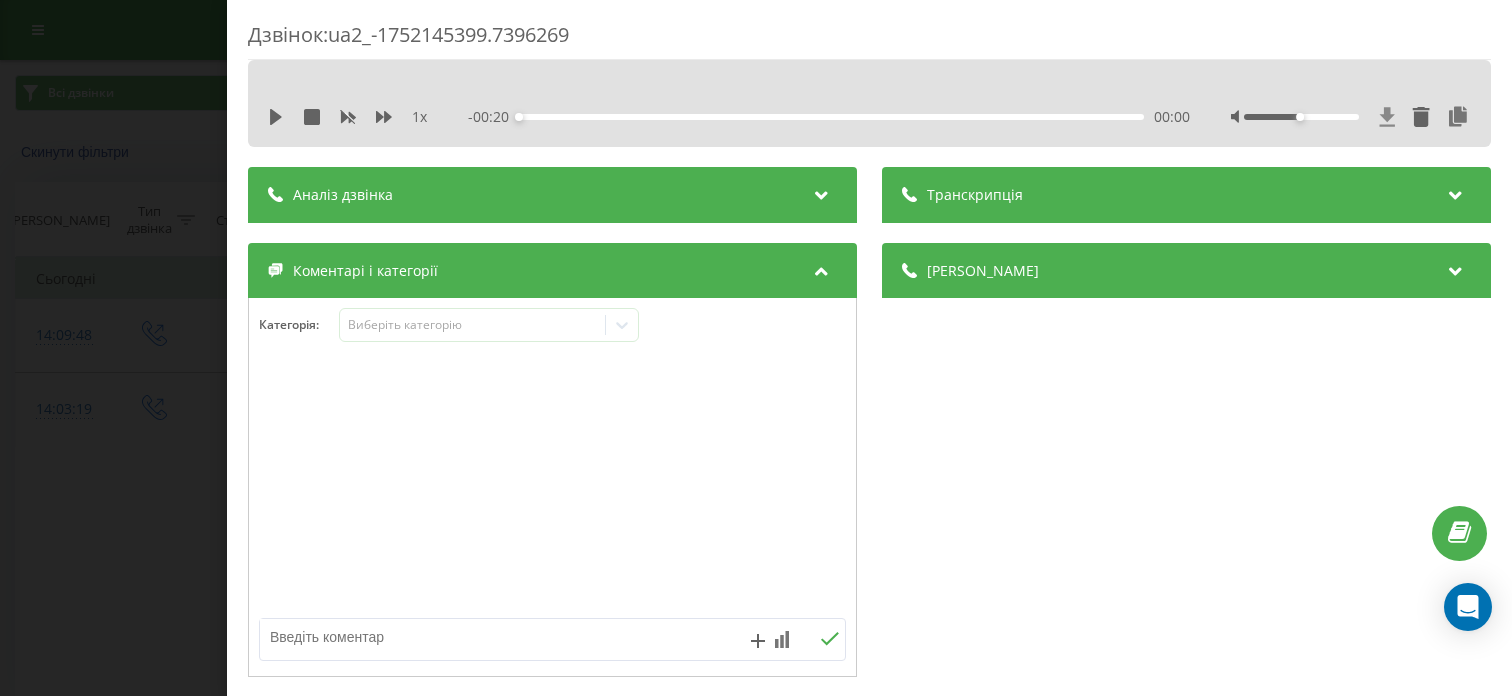 click 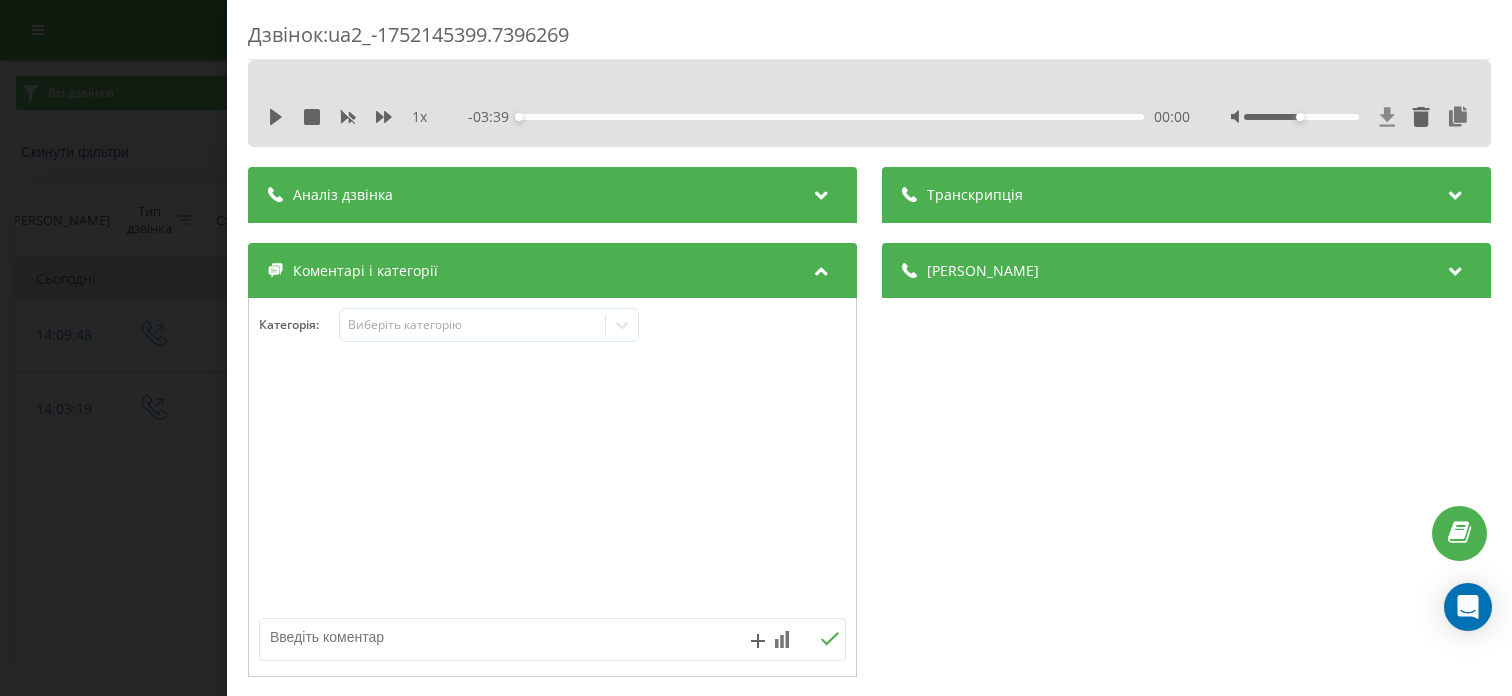 click 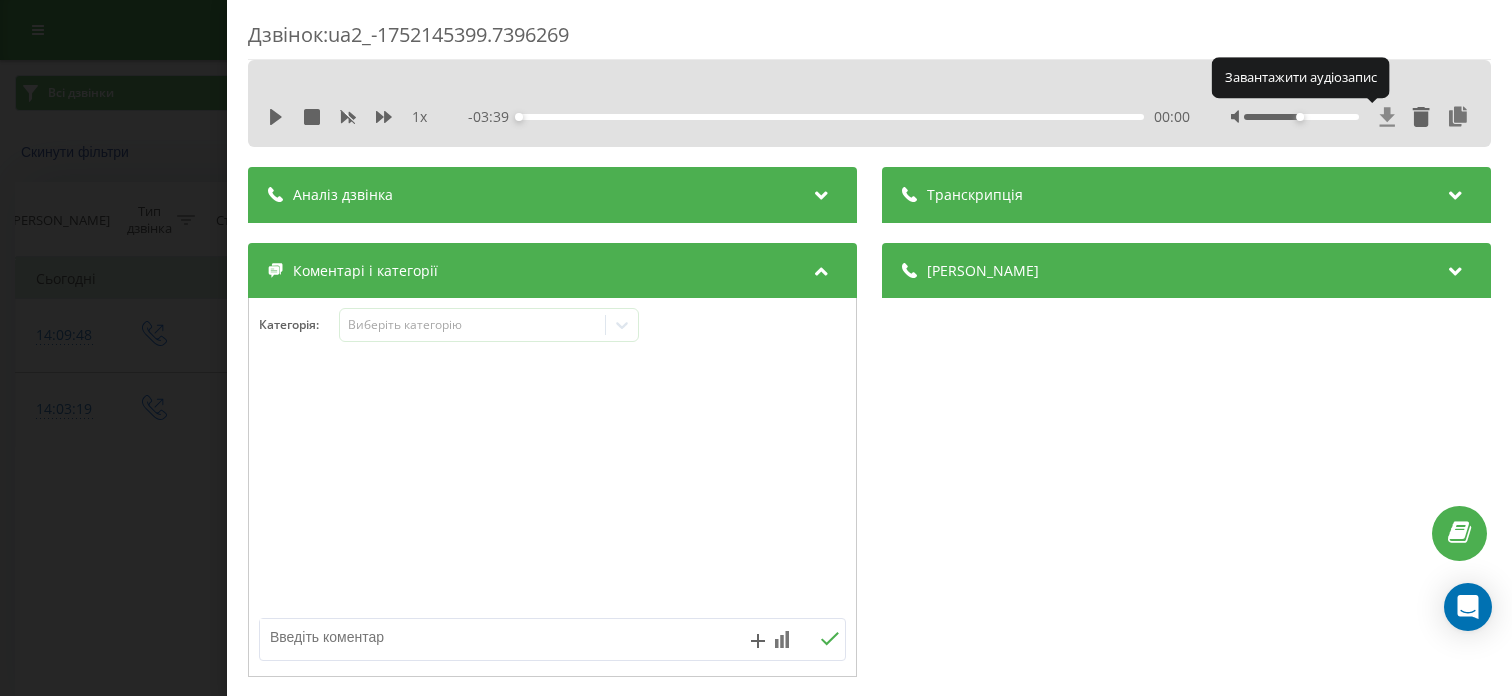 click 